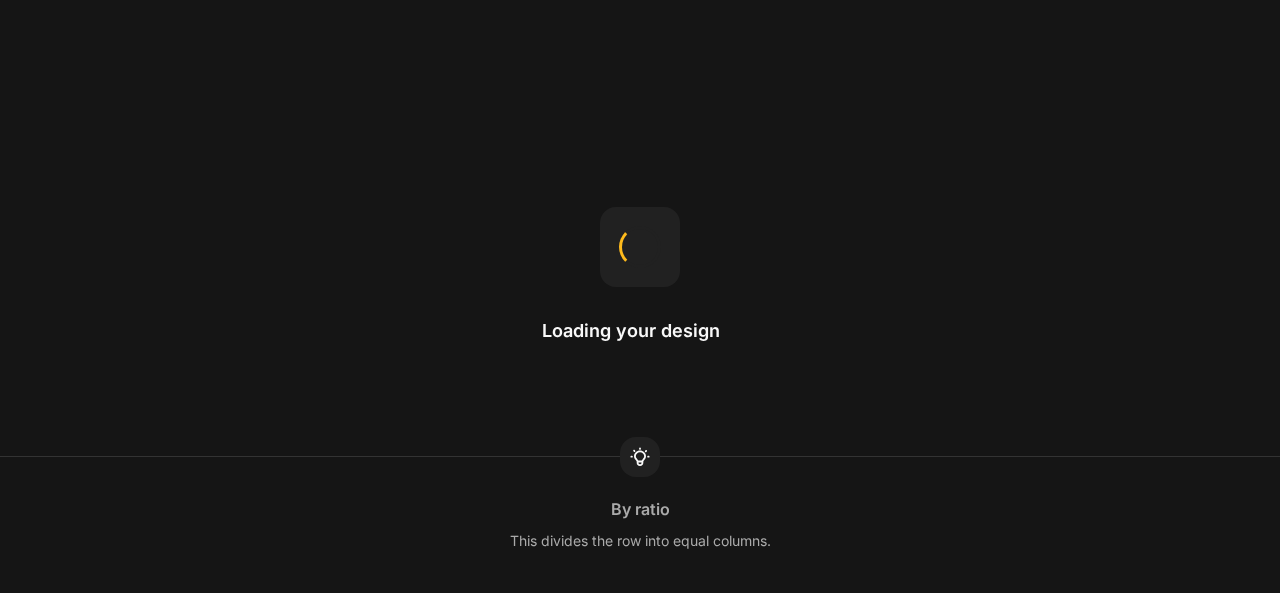 scroll, scrollTop: 0, scrollLeft: 0, axis: both 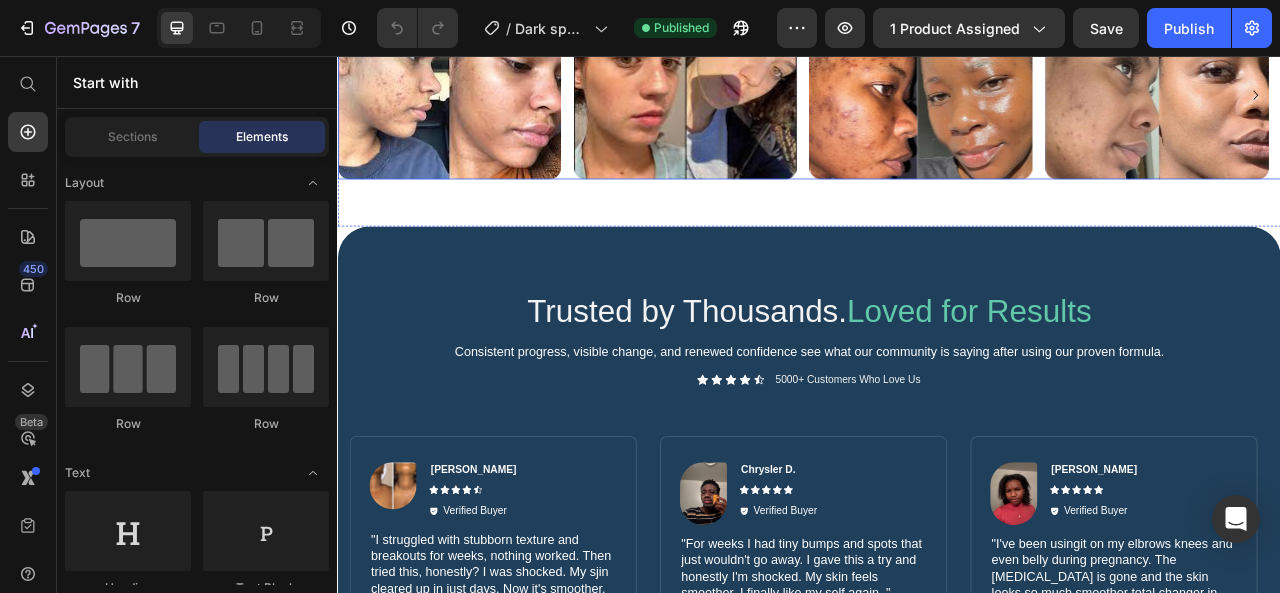 click 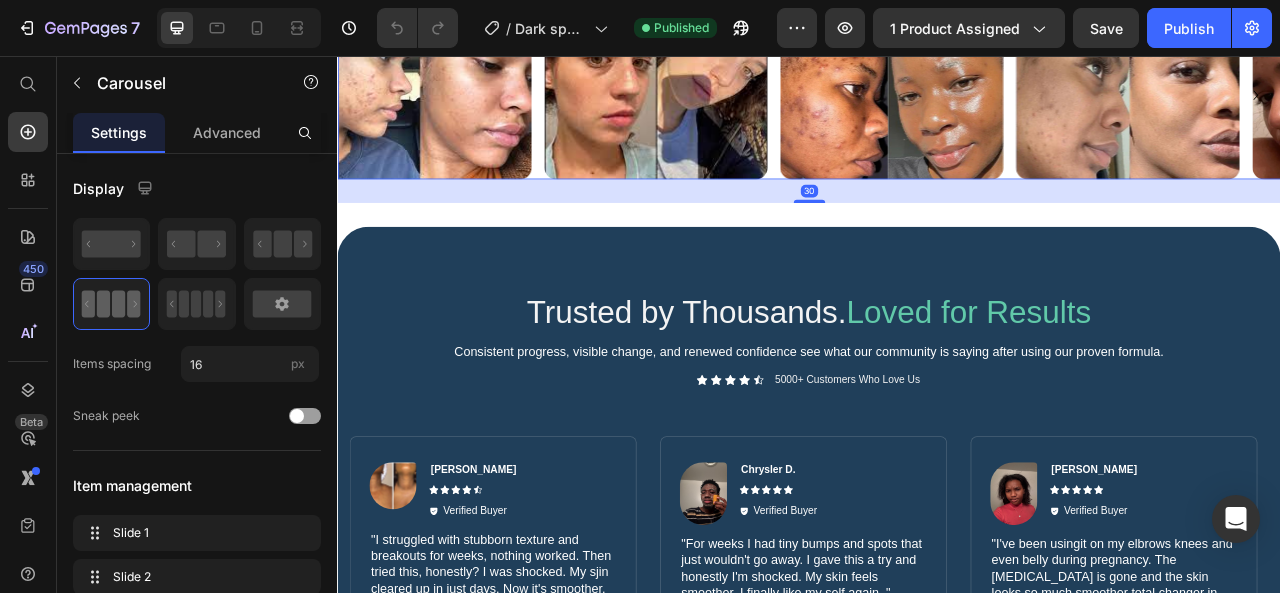 click 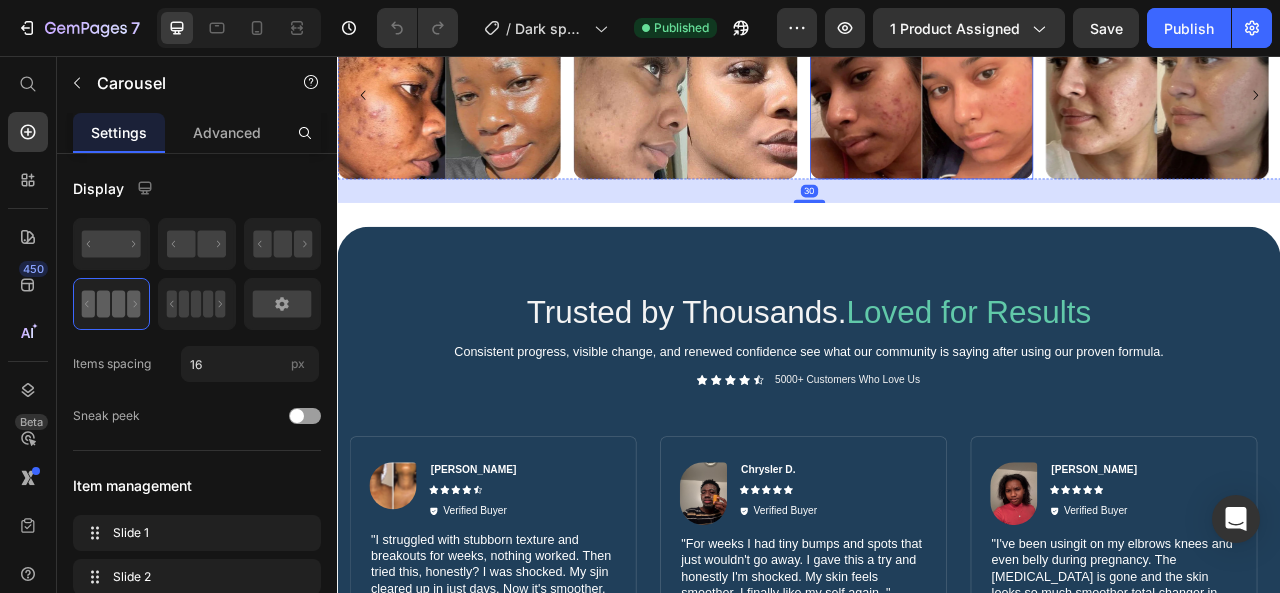 click at bounding box center (1079, 106) 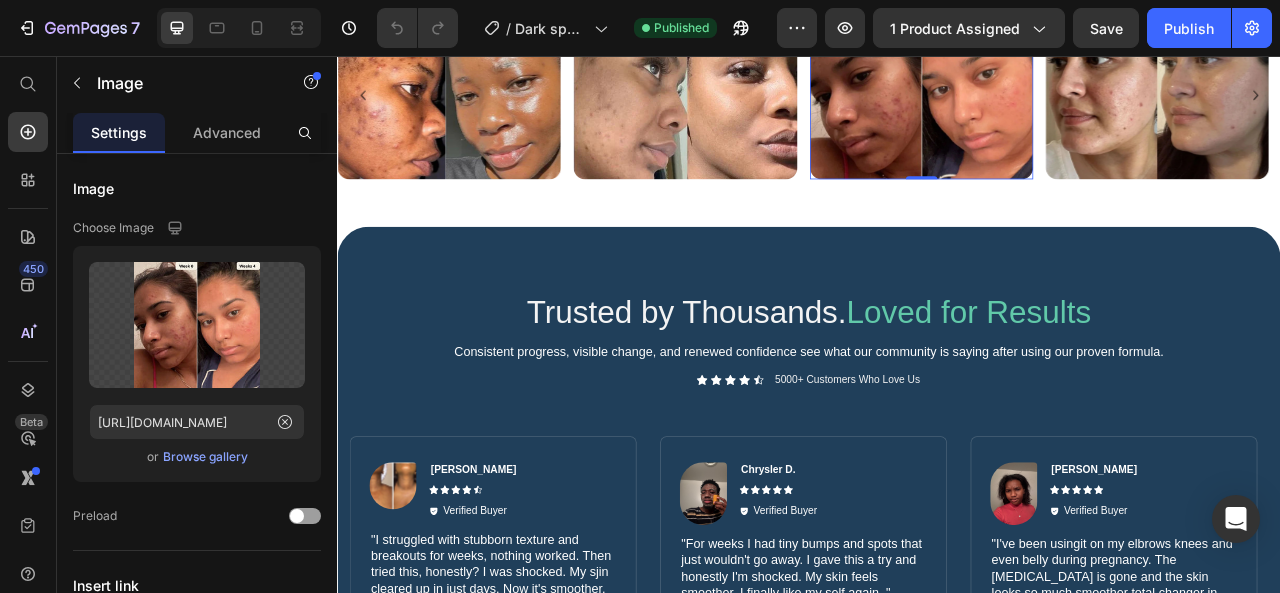 click 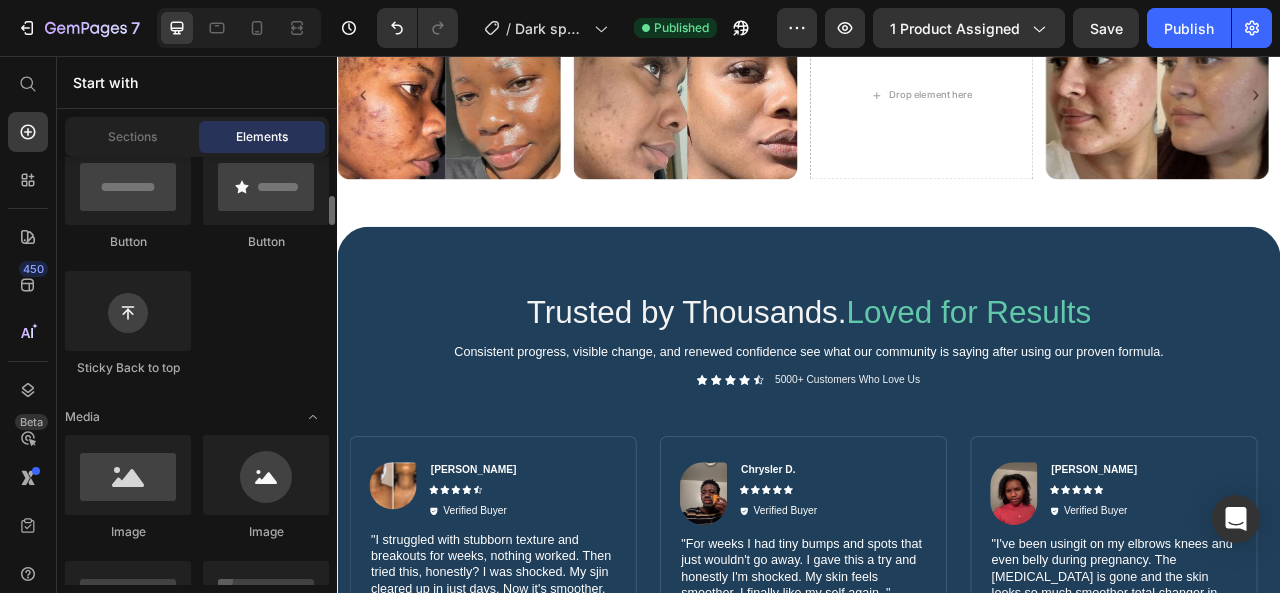 scroll, scrollTop: 514, scrollLeft: 0, axis: vertical 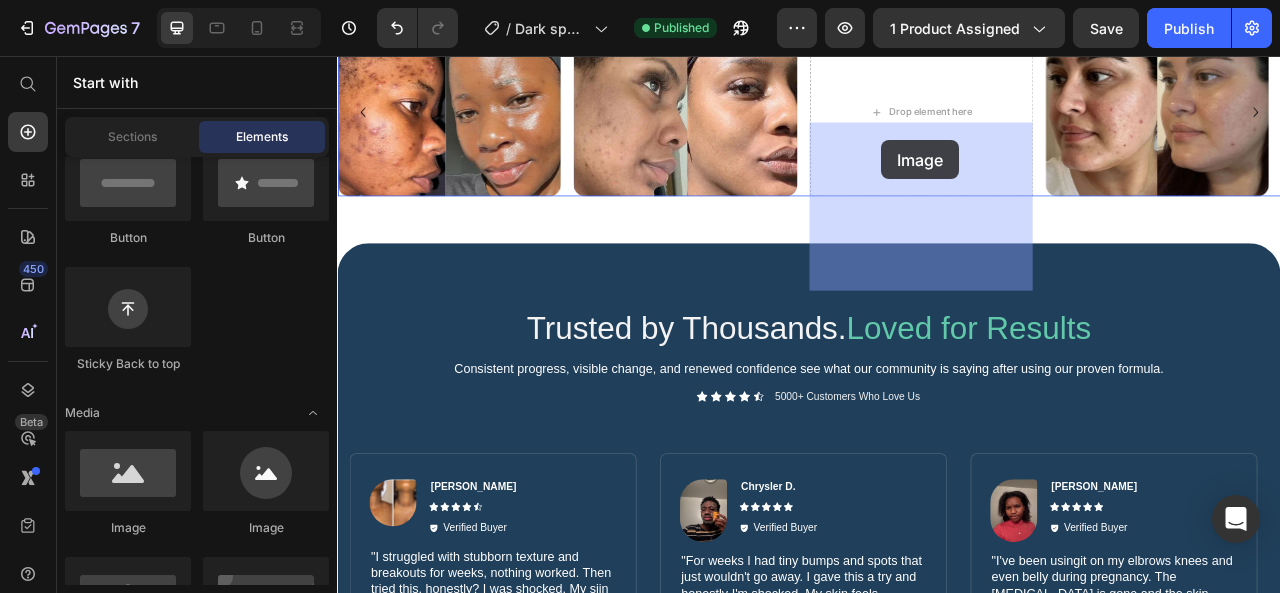 drag, startPoint x: 476, startPoint y: 523, endPoint x: 1029, endPoint y: 163, distance: 659.8553 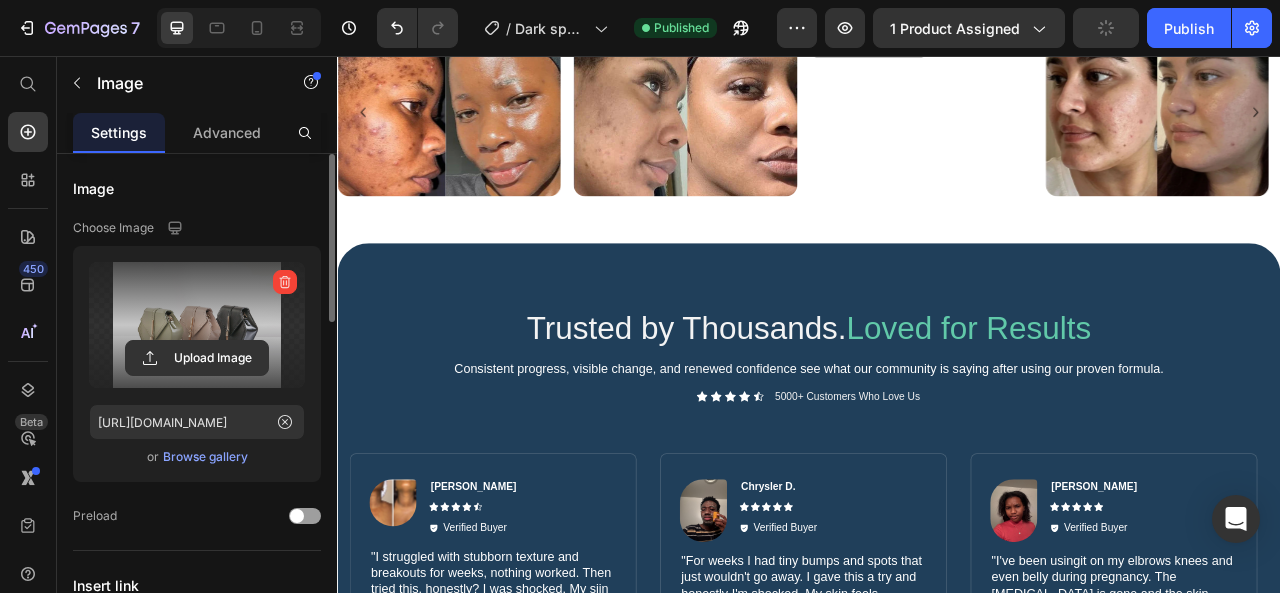 click at bounding box center (197, 325) 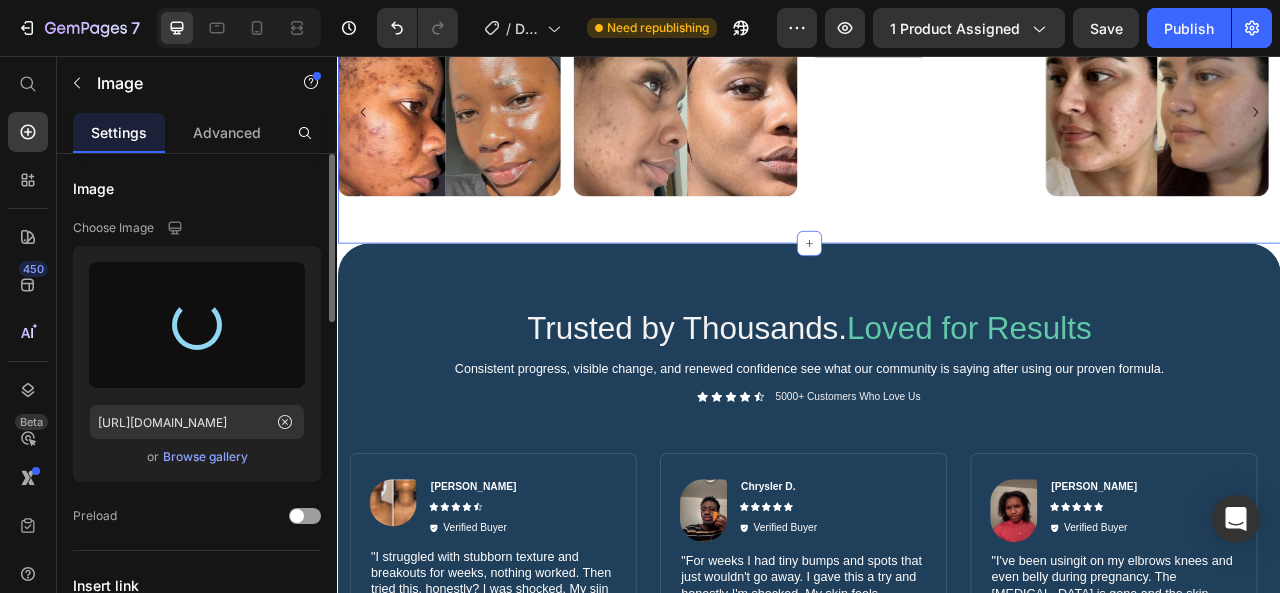 type on "[URL][DOMAIN_NAME]" 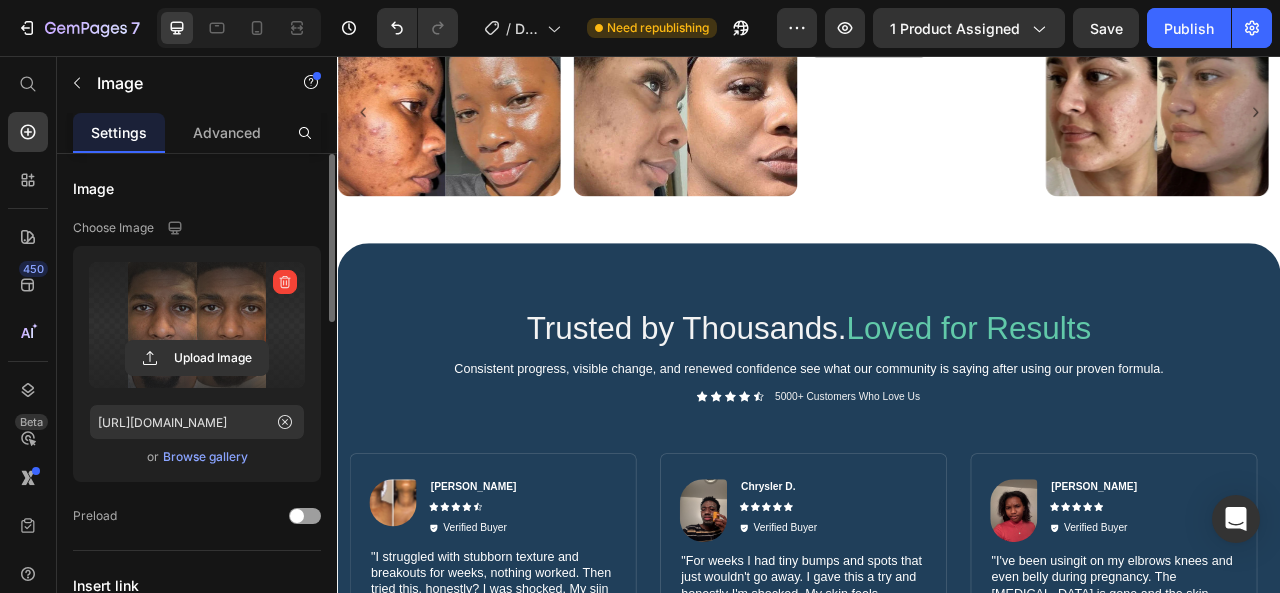 drag, startPoint x: 1084, startPoint y: 395, endPoint x: 1080, endPoint y: 353, distance: 42.190044 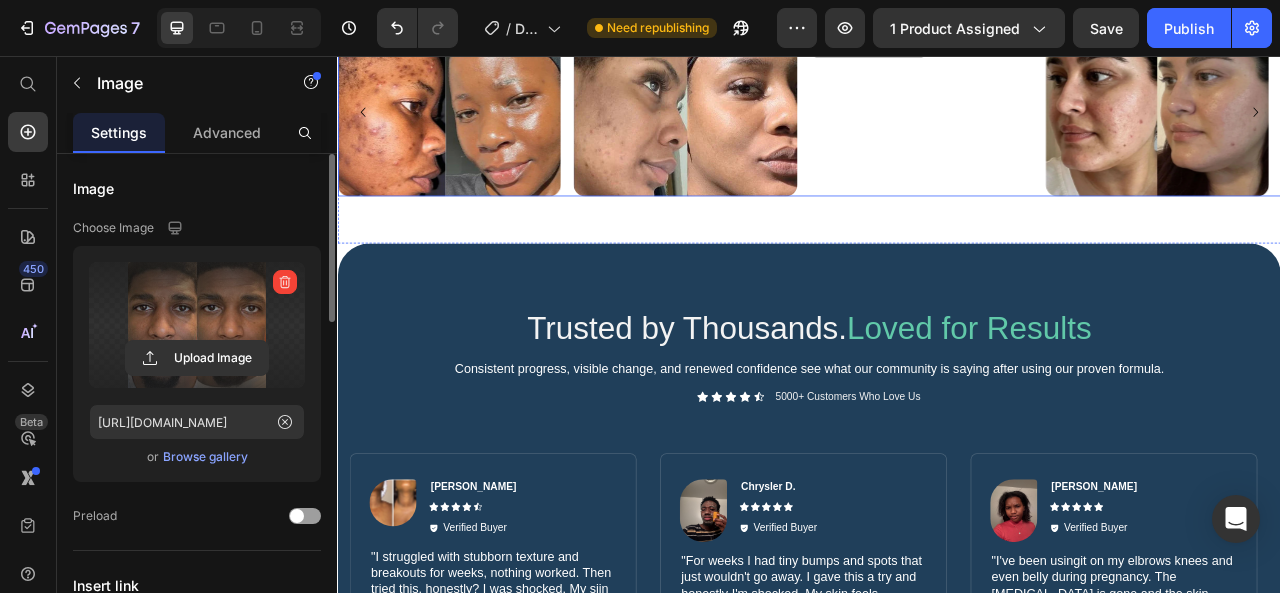 click 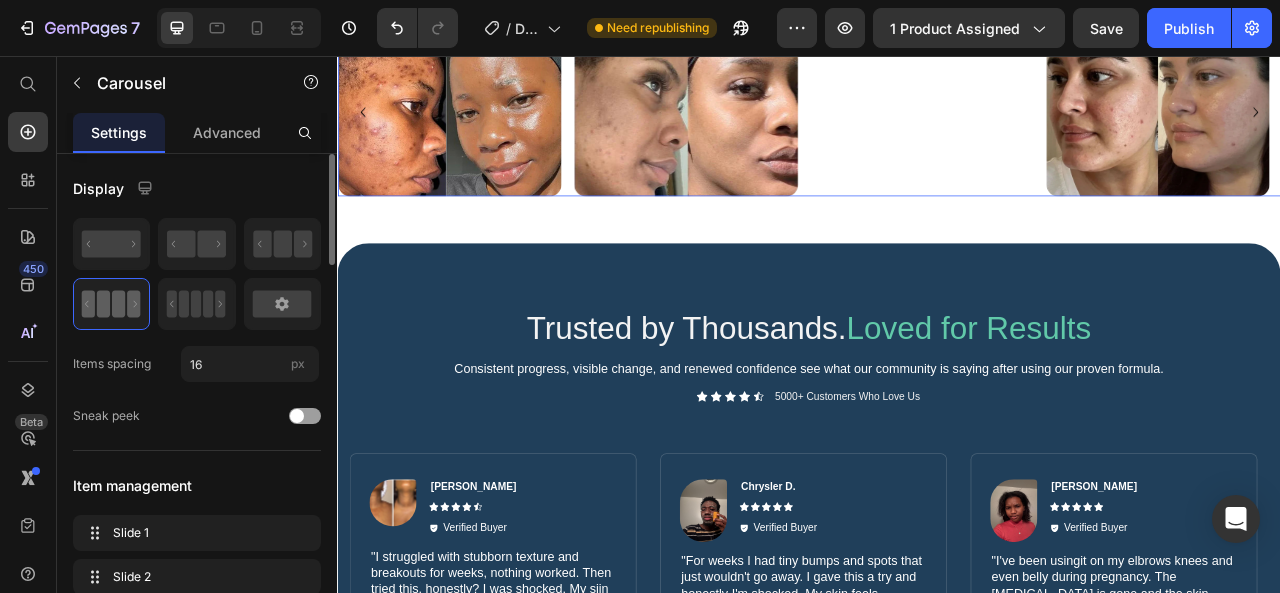 click 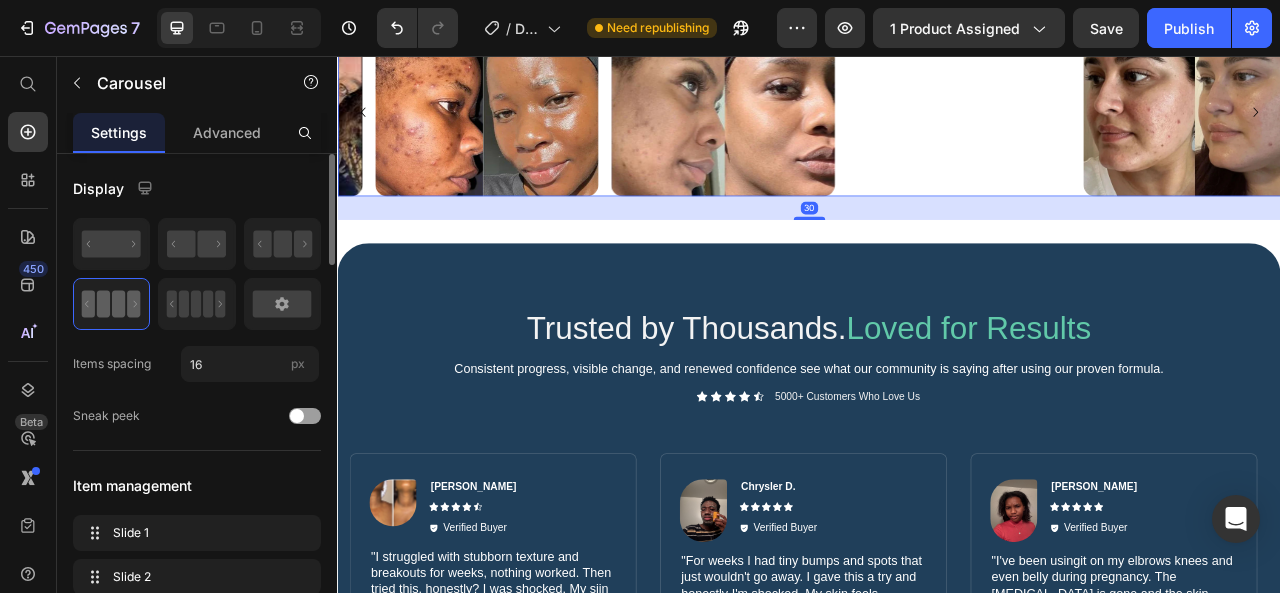 click 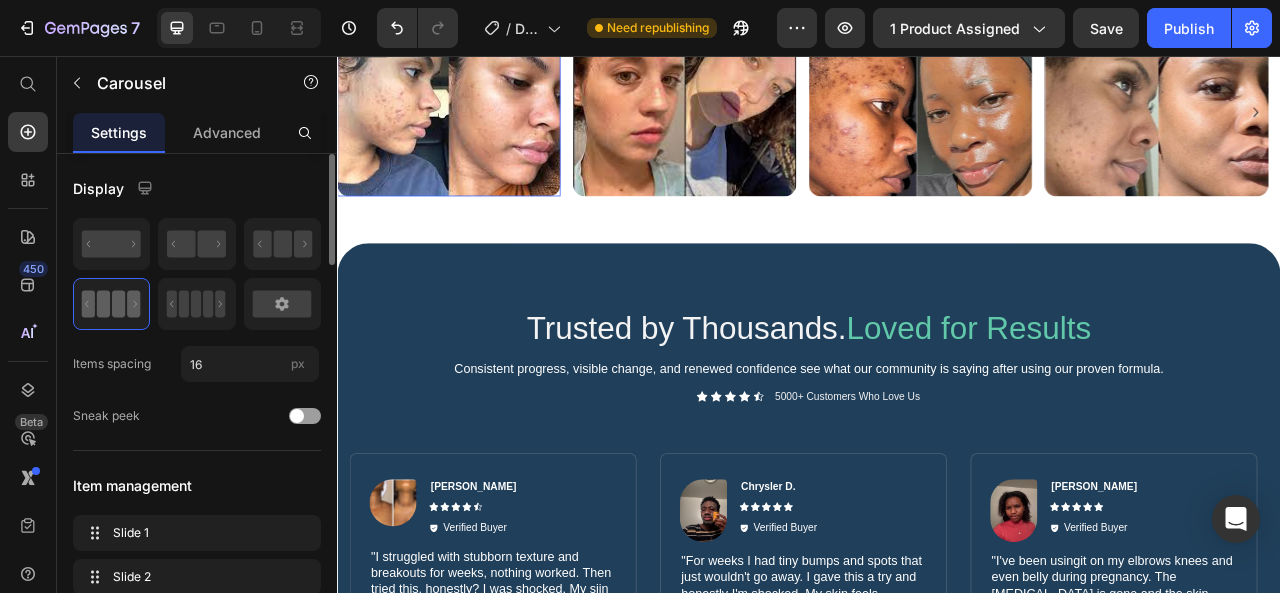 click at bounding box center (478, 127) 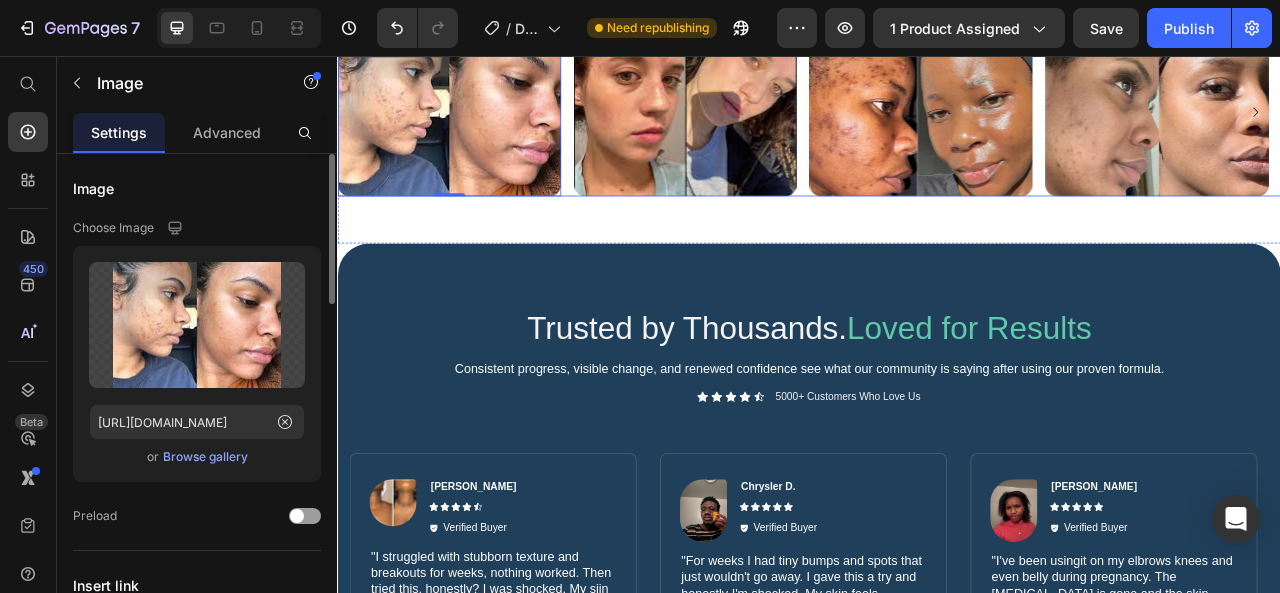 click 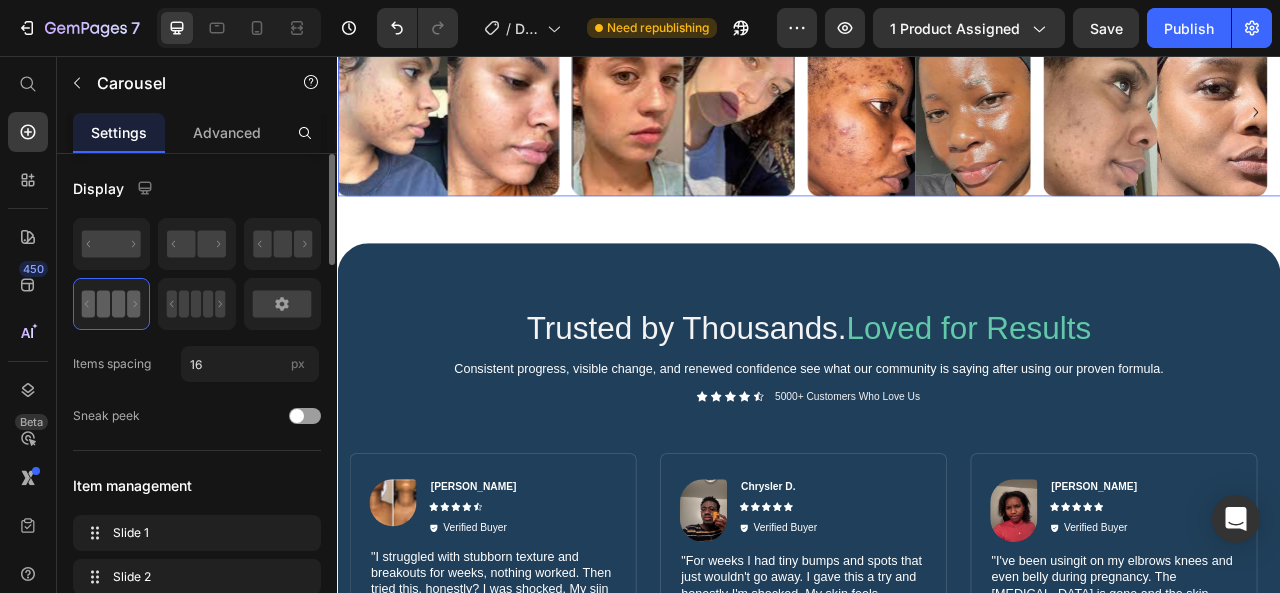 click 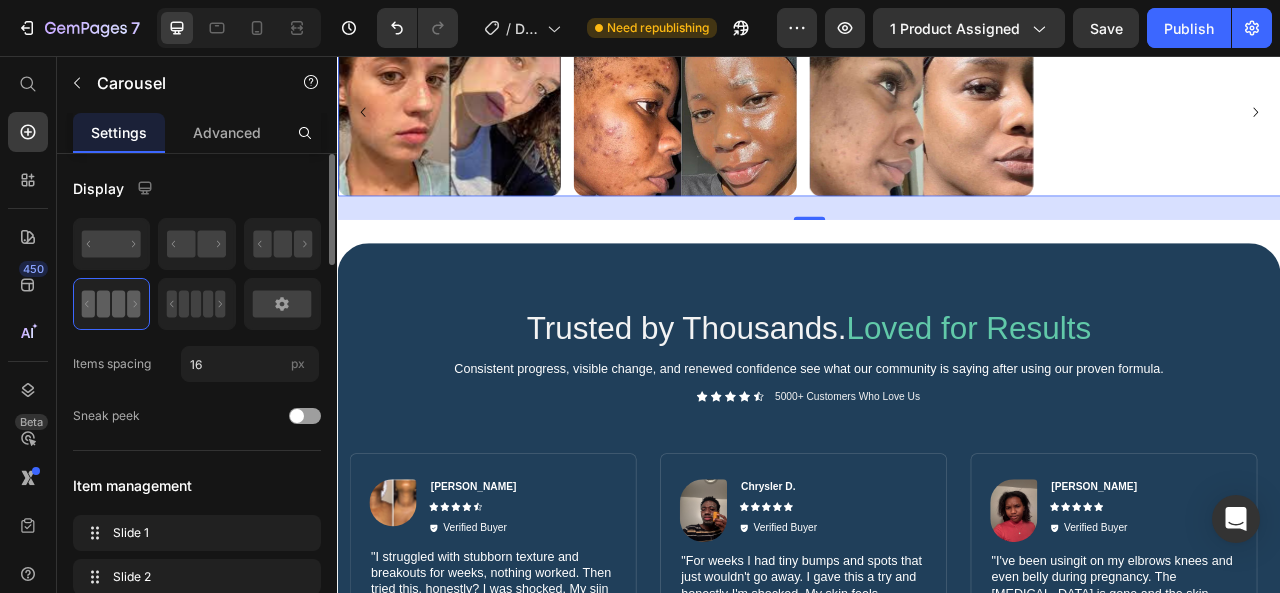 click 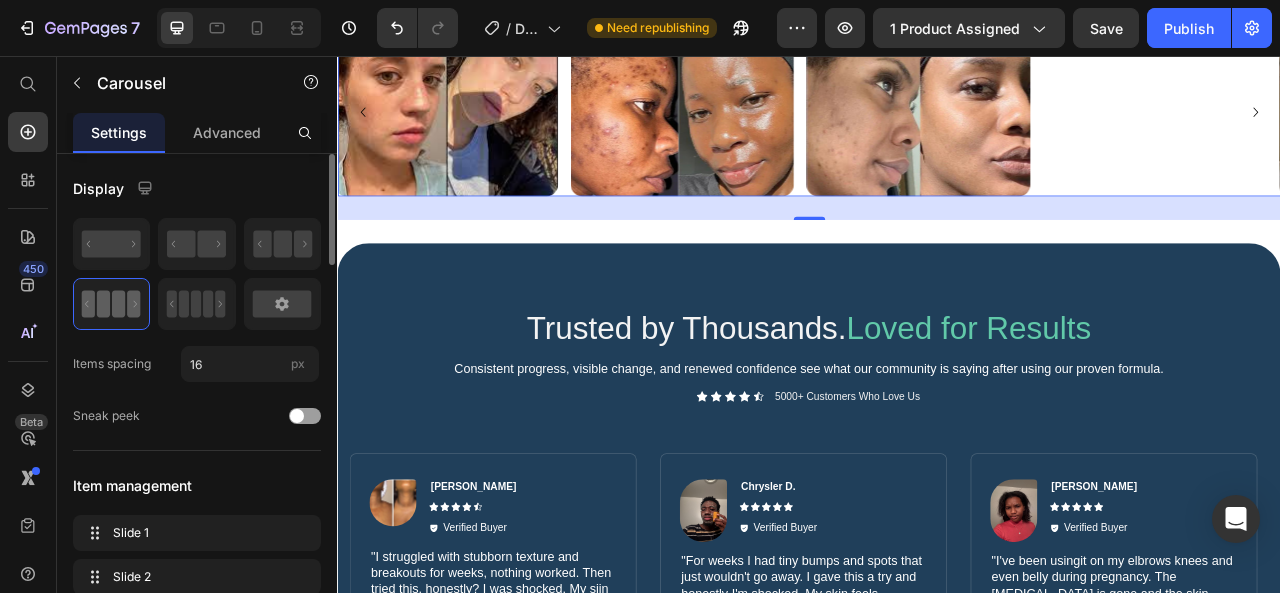 click 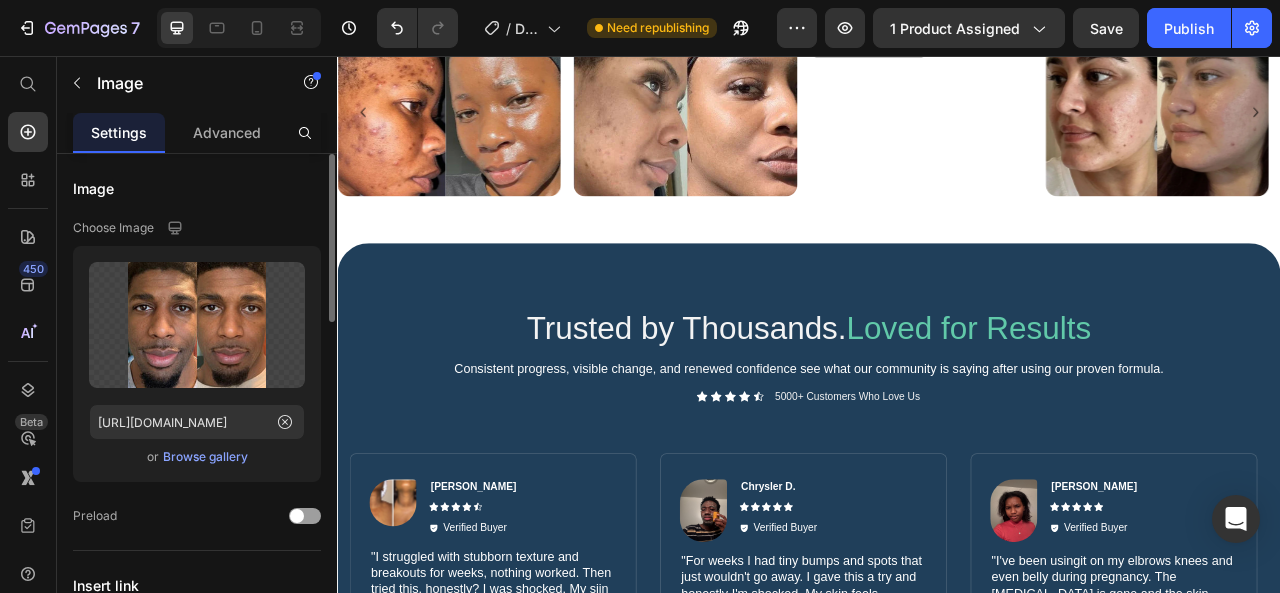 click 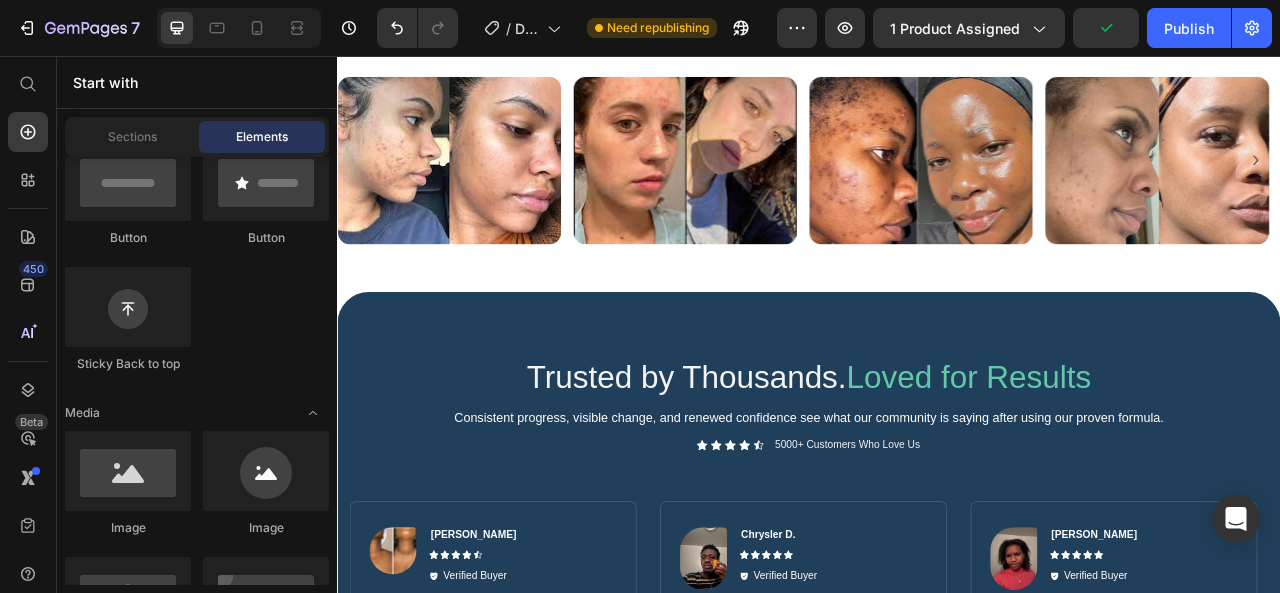 scroll, scrollTop: 2710, scrollLeft: 0, axis: vertical 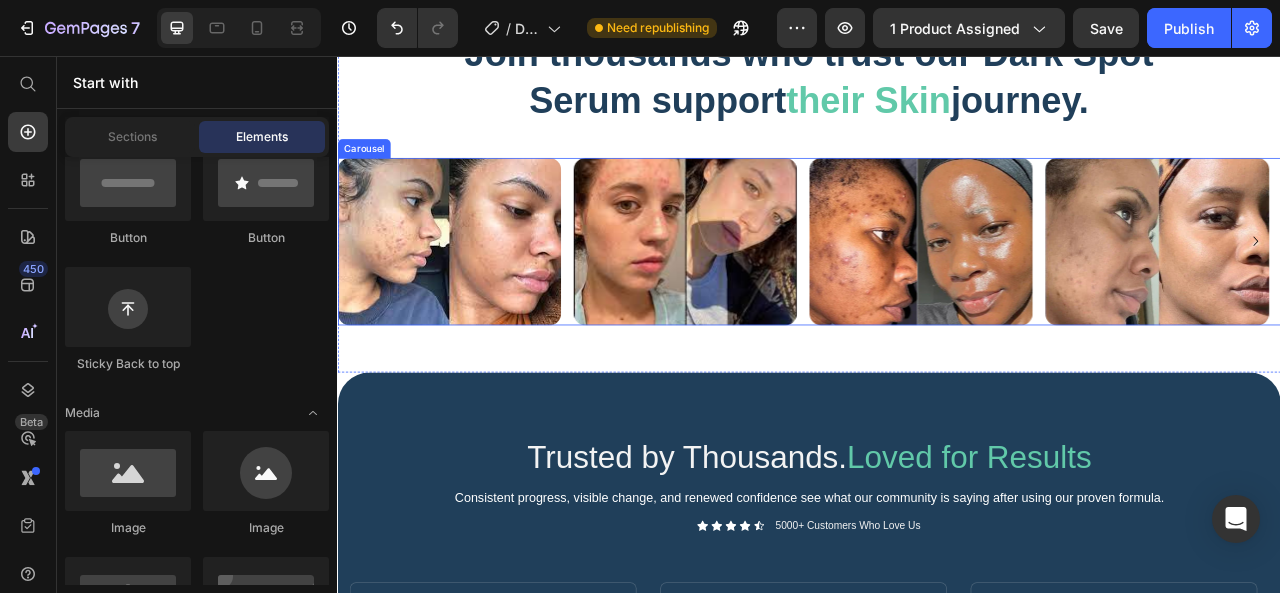 click 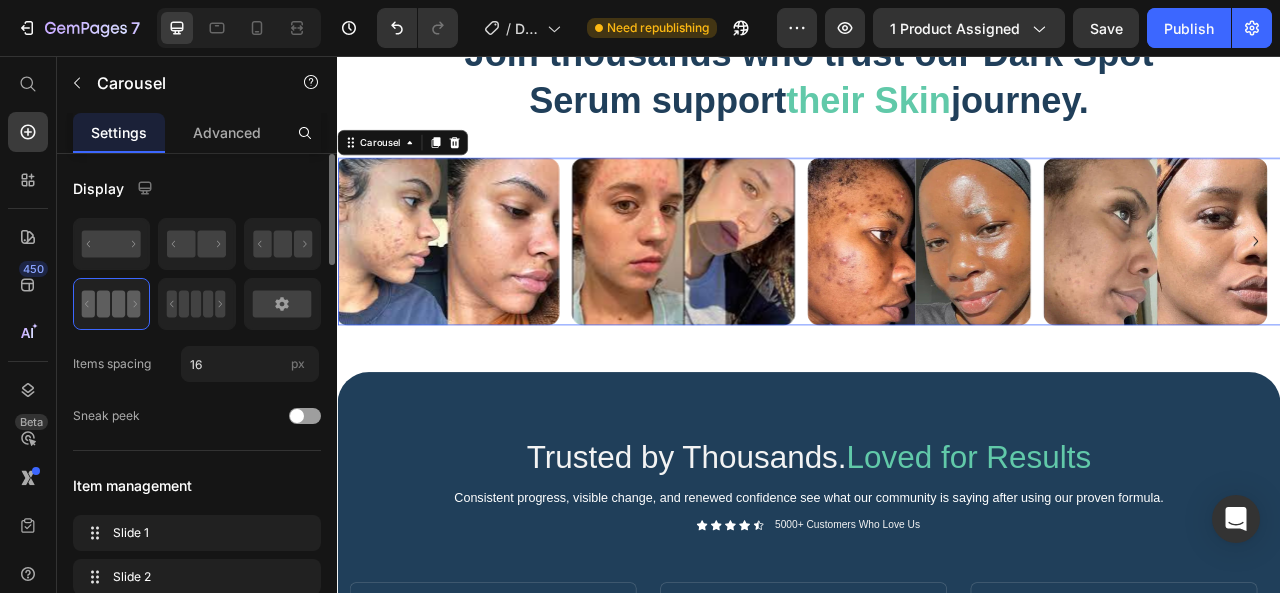 click 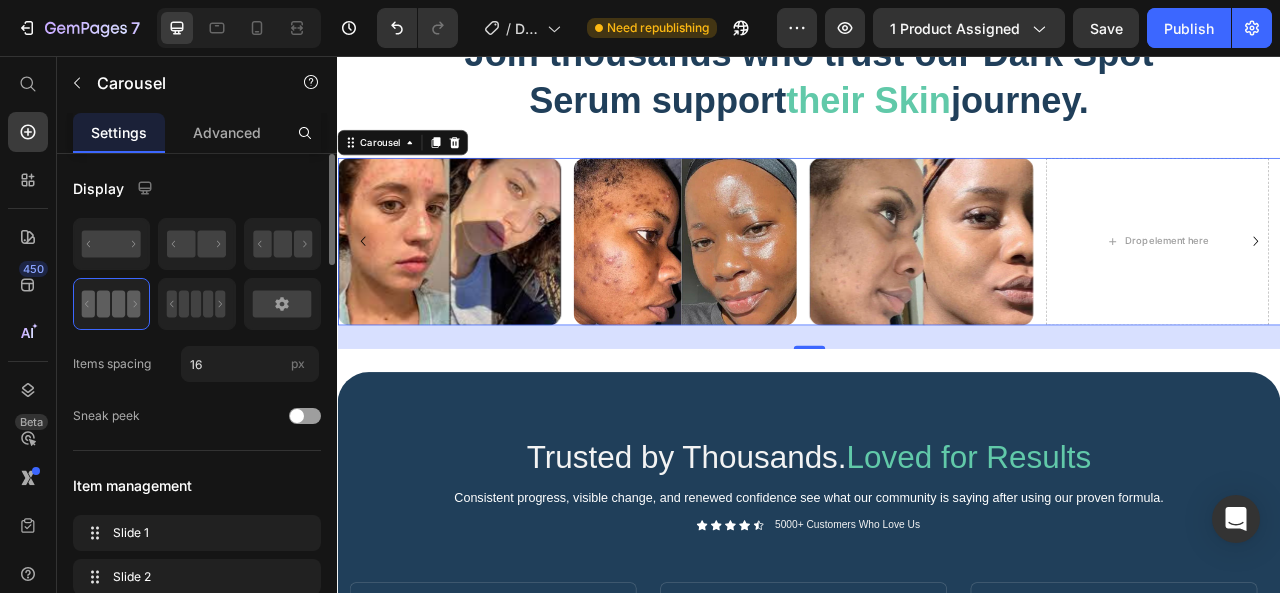 click 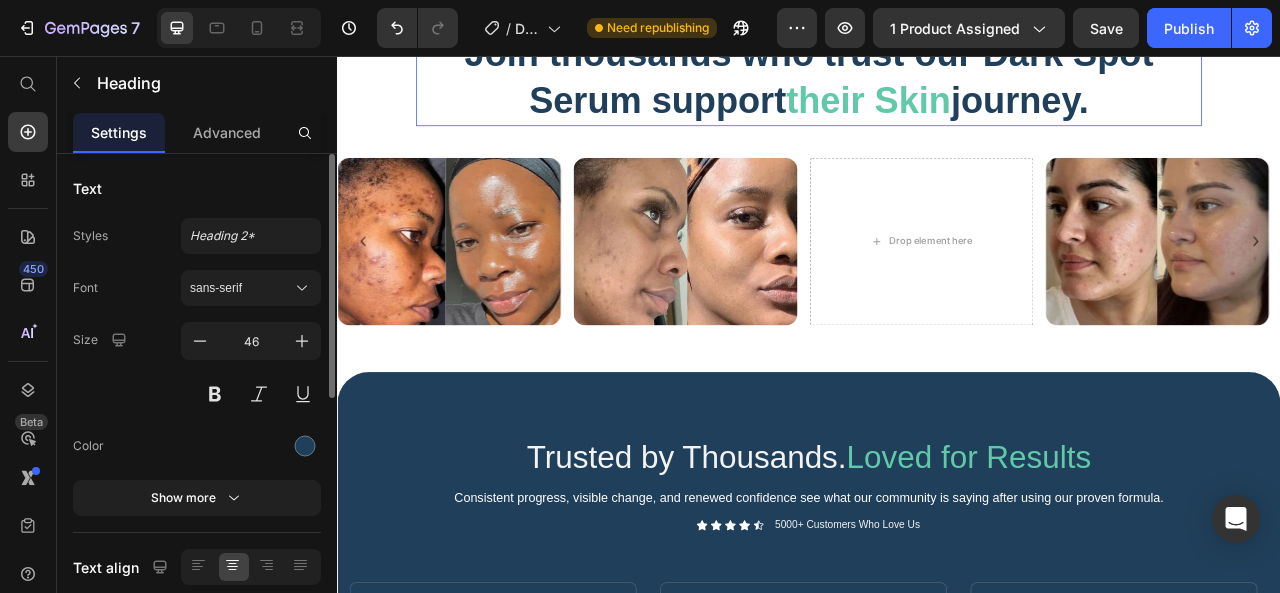 click on "their Skin" at bounding box center (1013, 112) 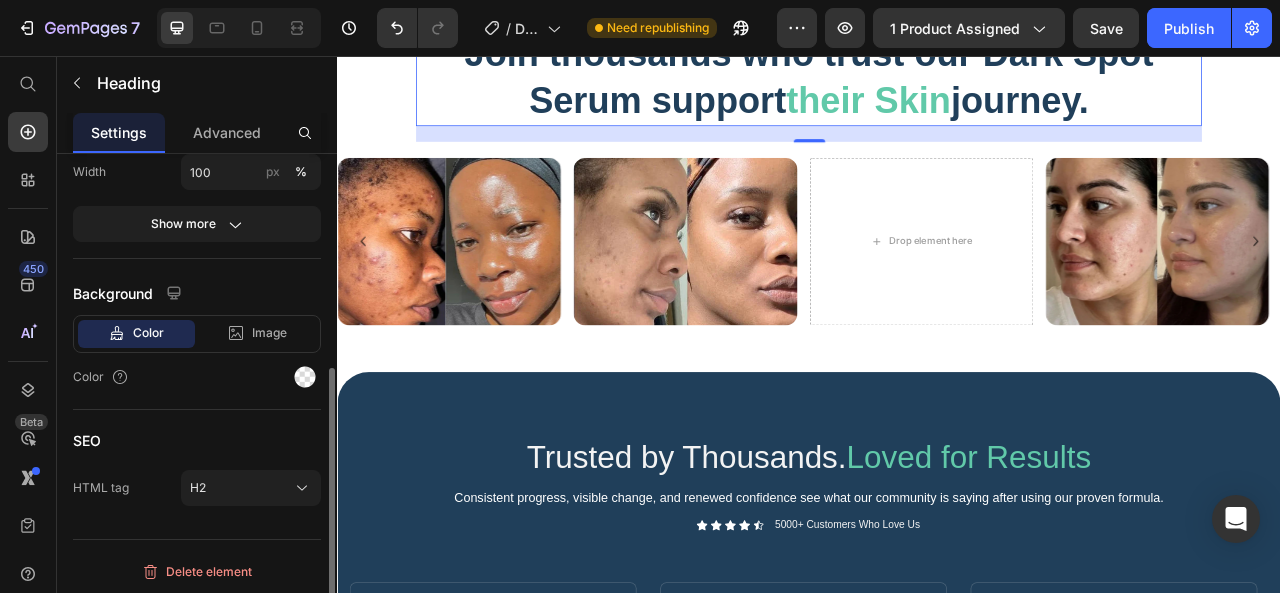 scroll, scrollTop: 0, scrollLeft: 0, axis: both 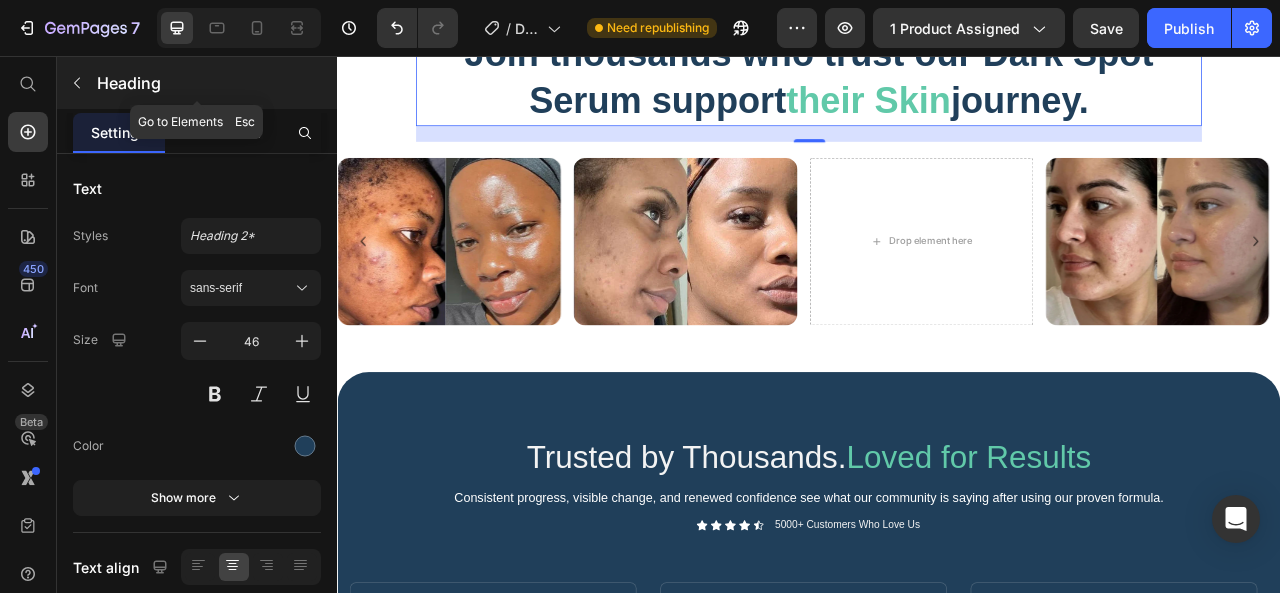 click at bounding box center [77, 83] 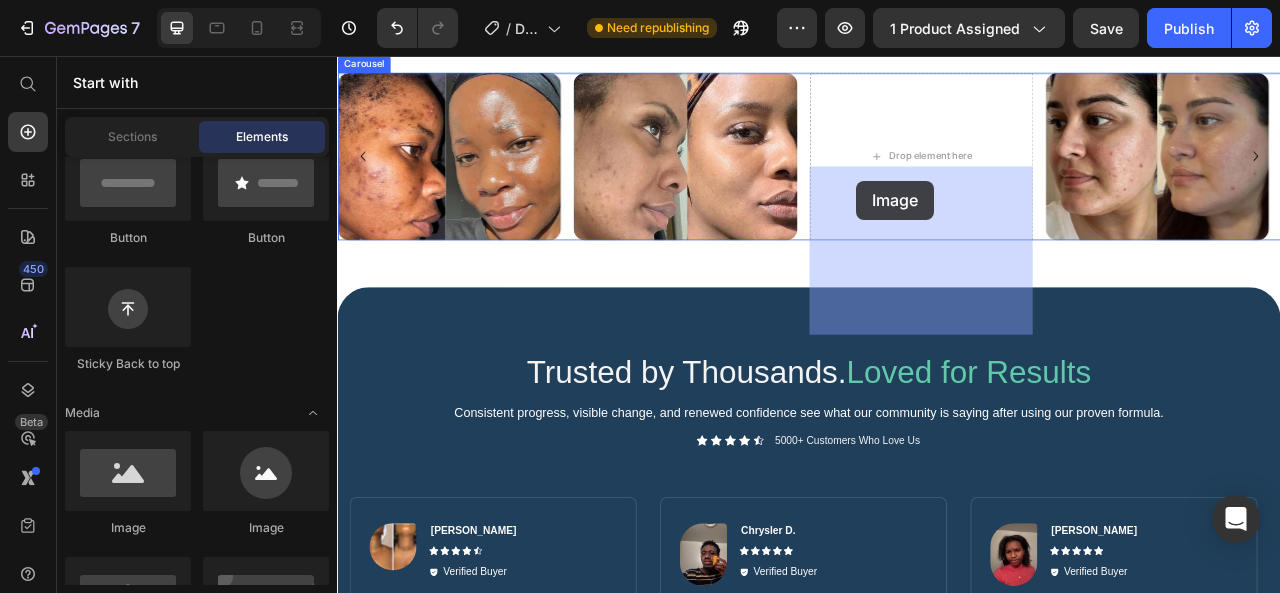 scroll, scrollTop: 2748, scrollLeft: 0, axis: vertical 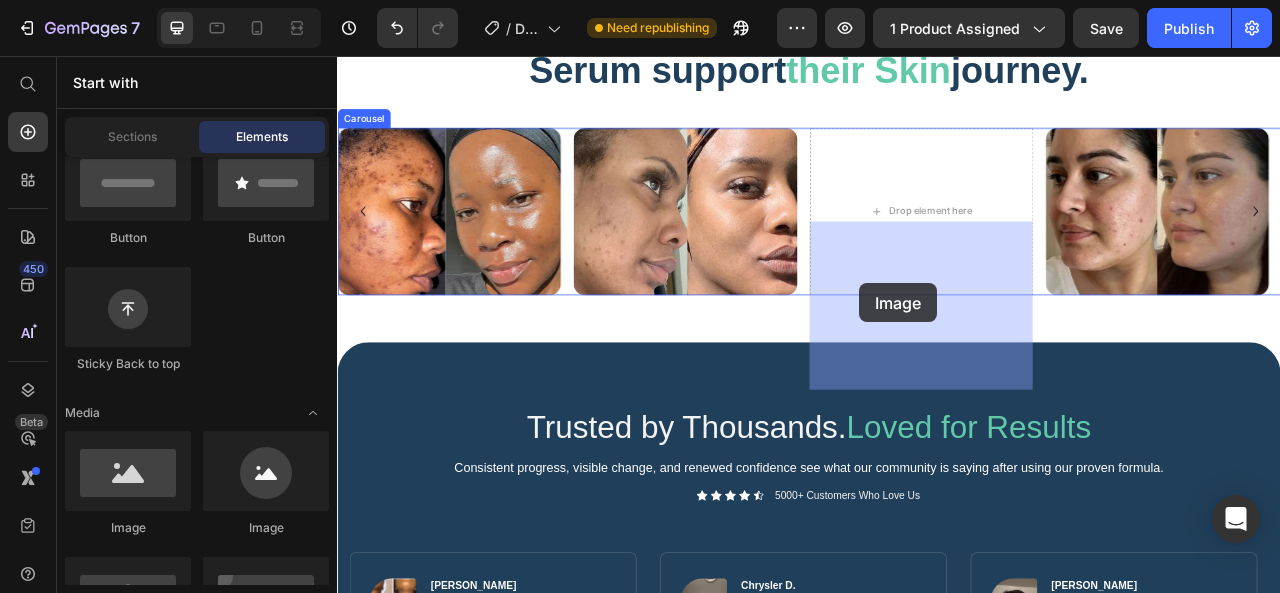 drag, startPoint x: 497, startPoint y: 530, endPoint x: 999, endPoint y: 352, distance: 532.6237 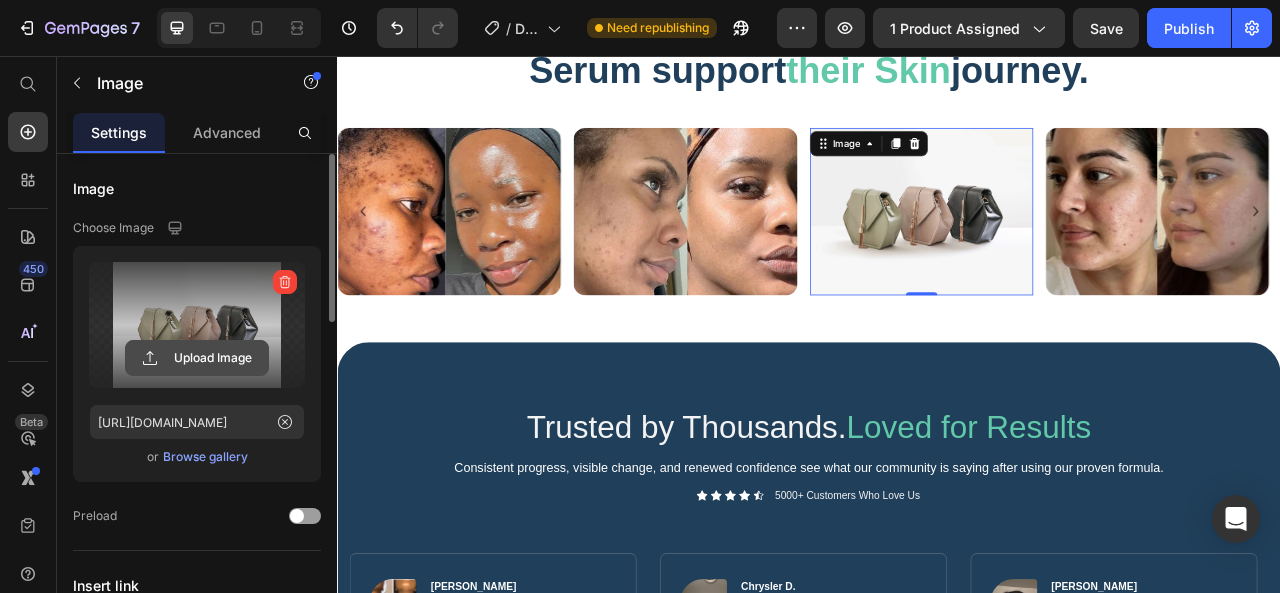 click 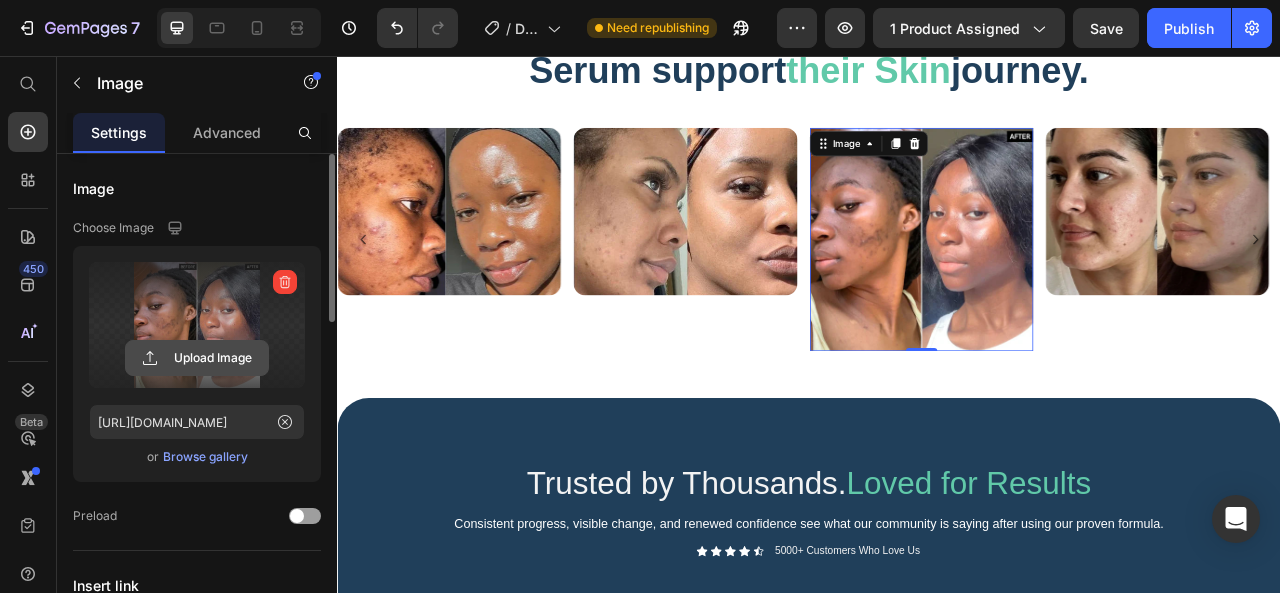 click 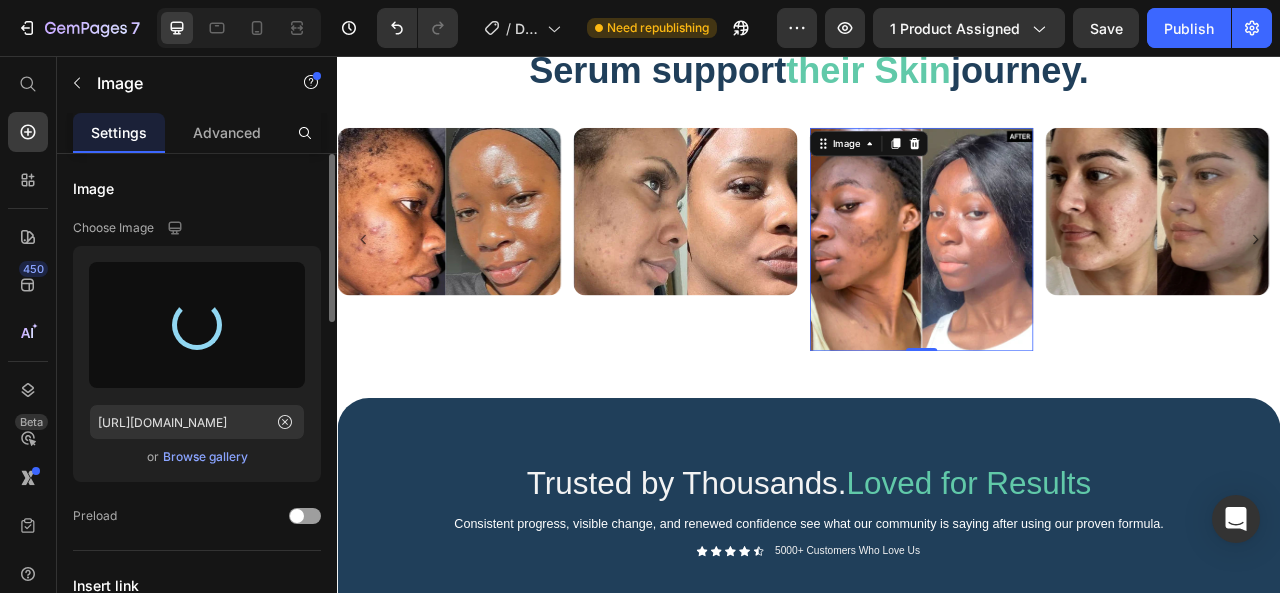 type on "[URL][DOMAIN_NAME]" 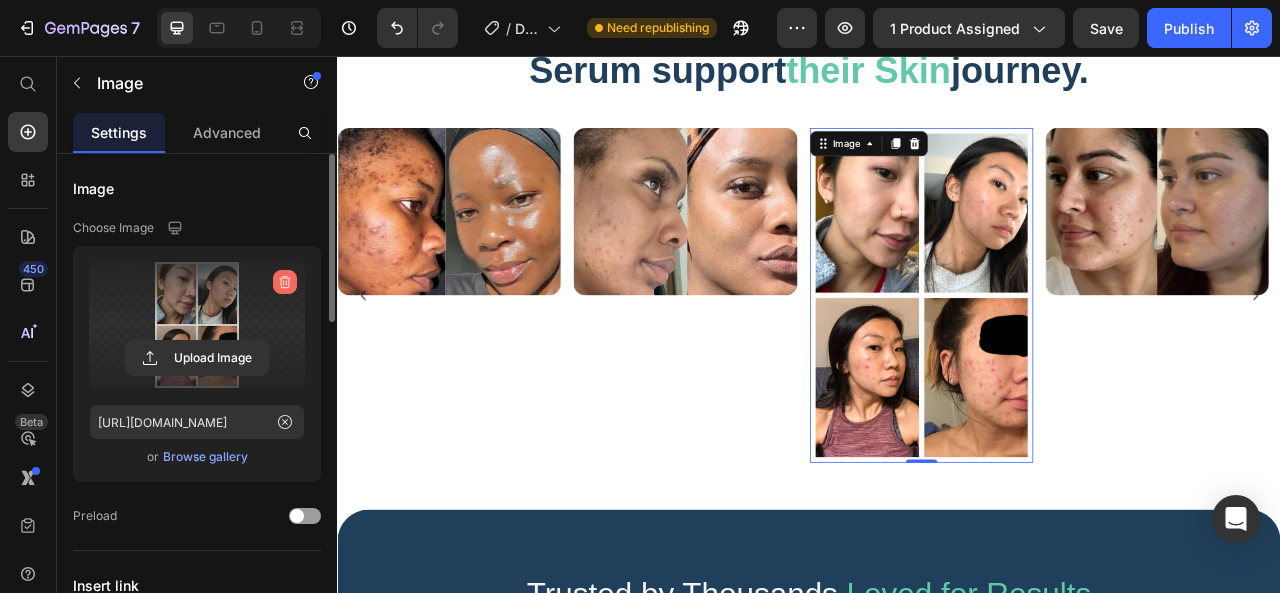 click at bounding box center [285, 282] 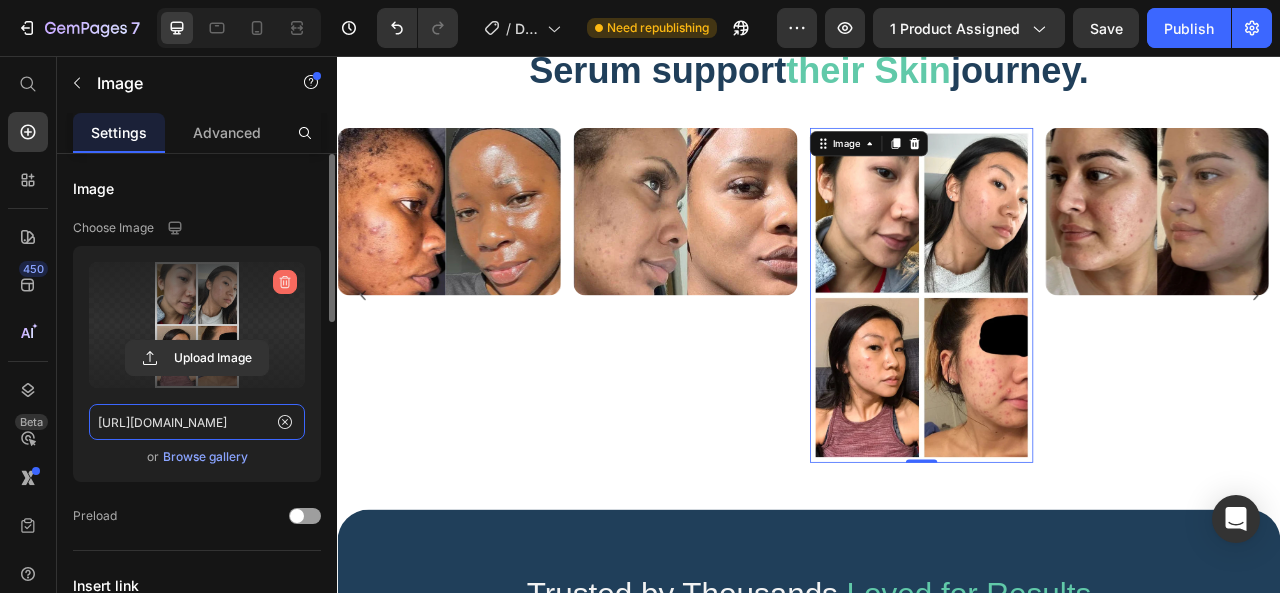 type 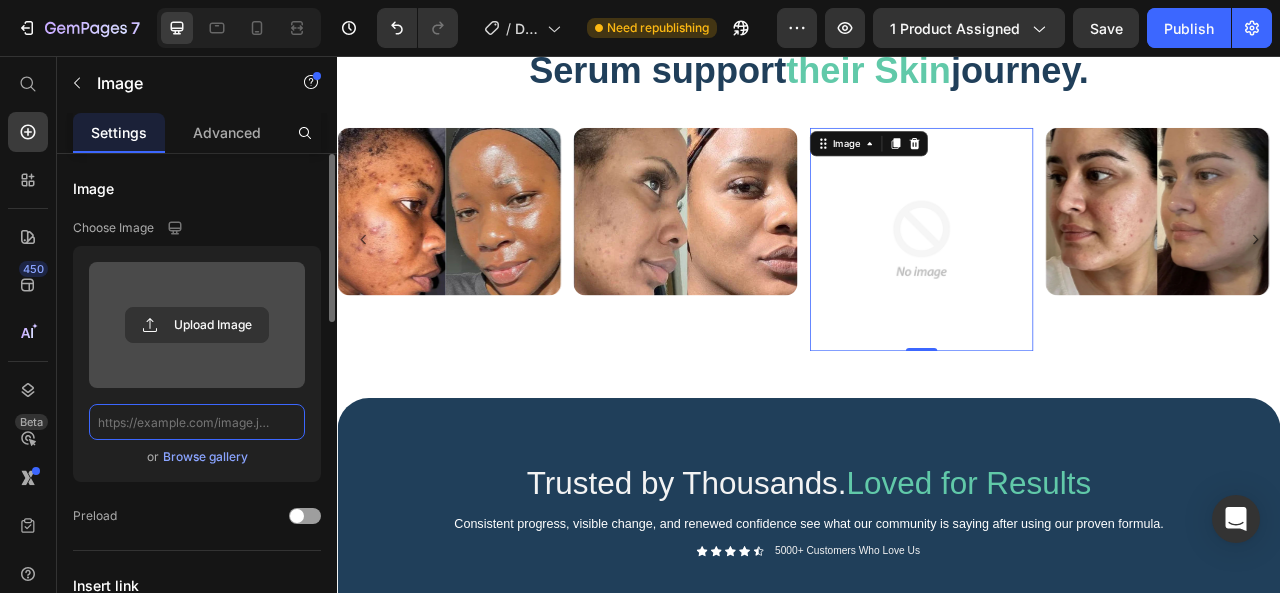 scroll, scrollTop: 0, scrollLeft: 0, axis: both 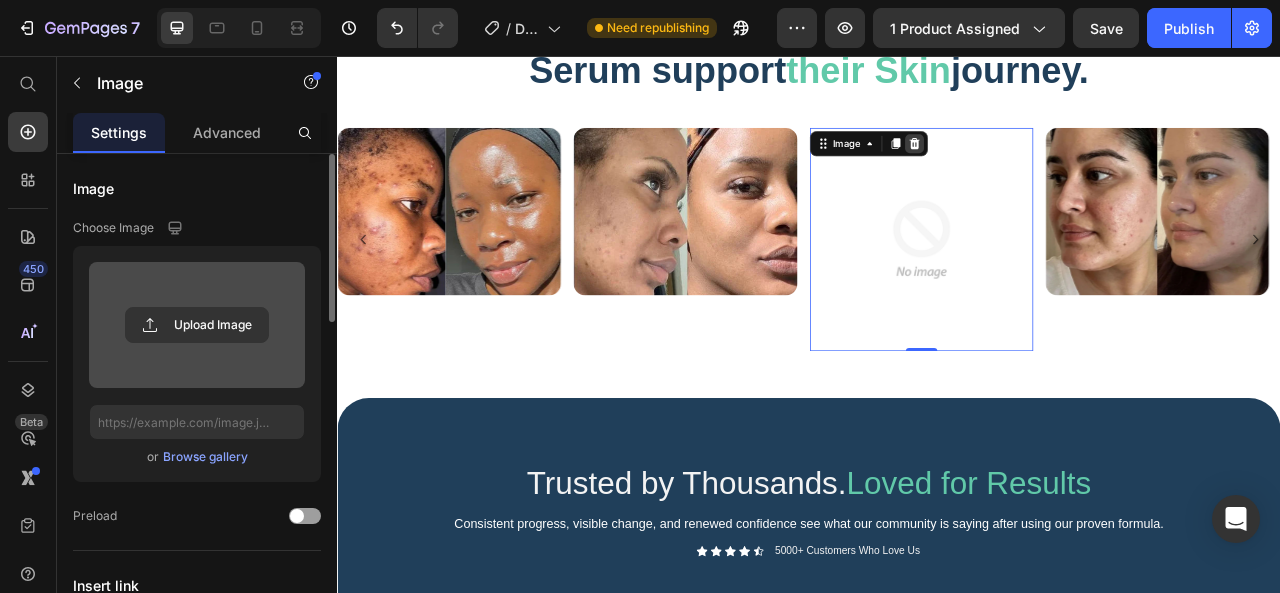 click 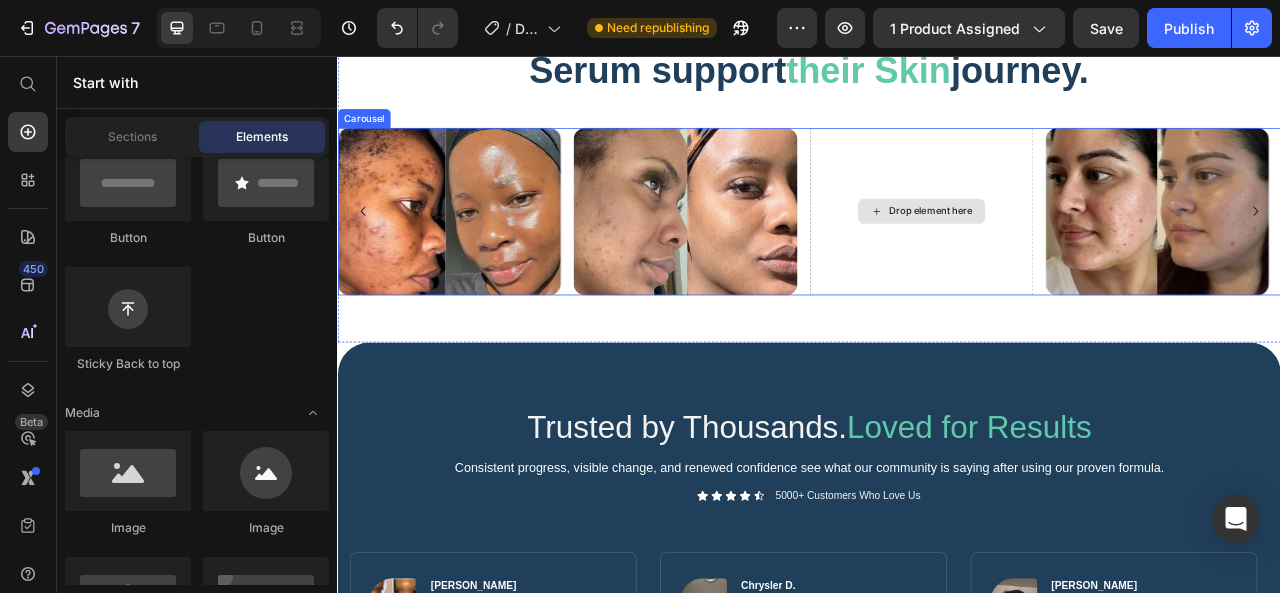 click on "Drop element here" at bounding box center [1079, 253] 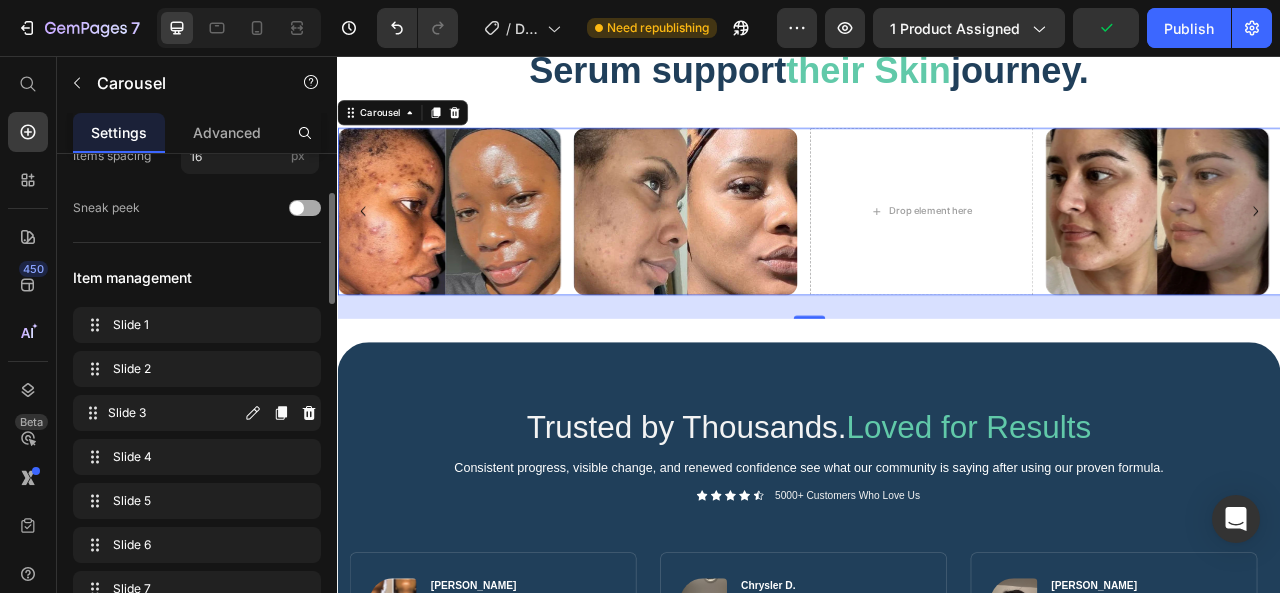 scroll, scrollTop: 210, scrollLeft: 0, axis: vertical 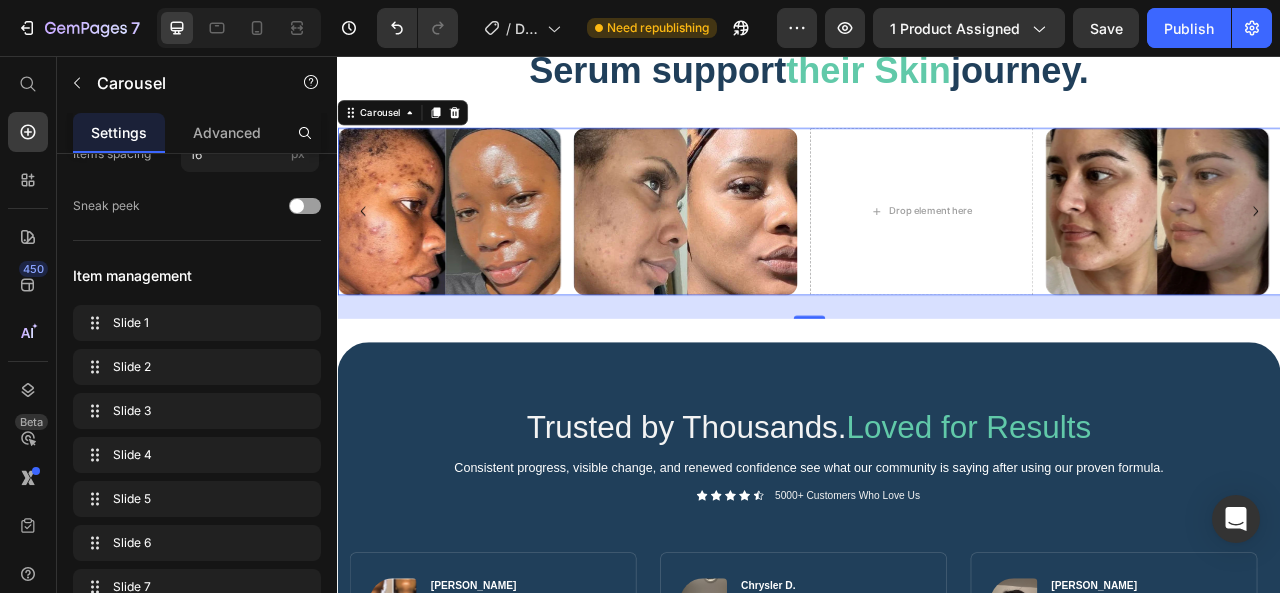 click 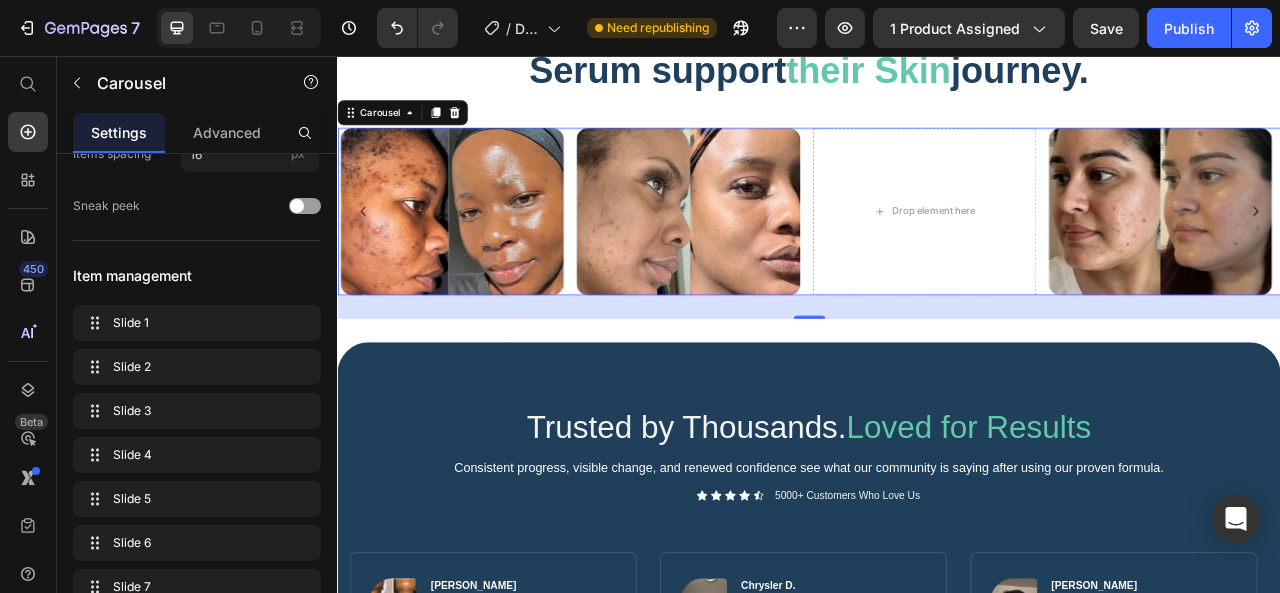 click 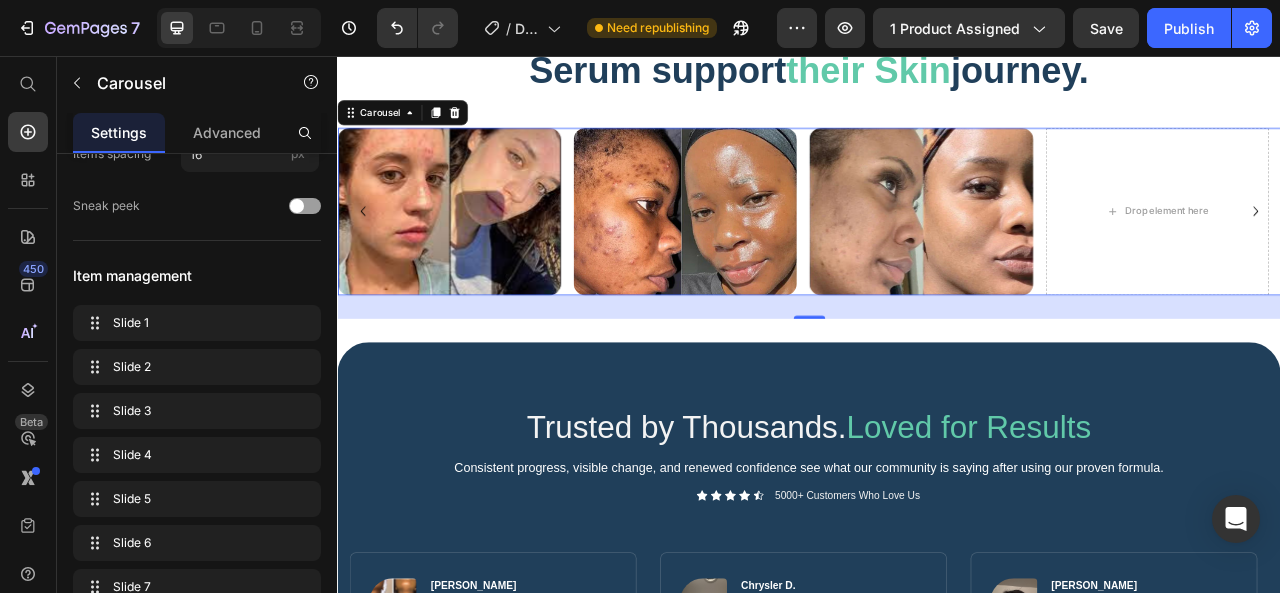 click 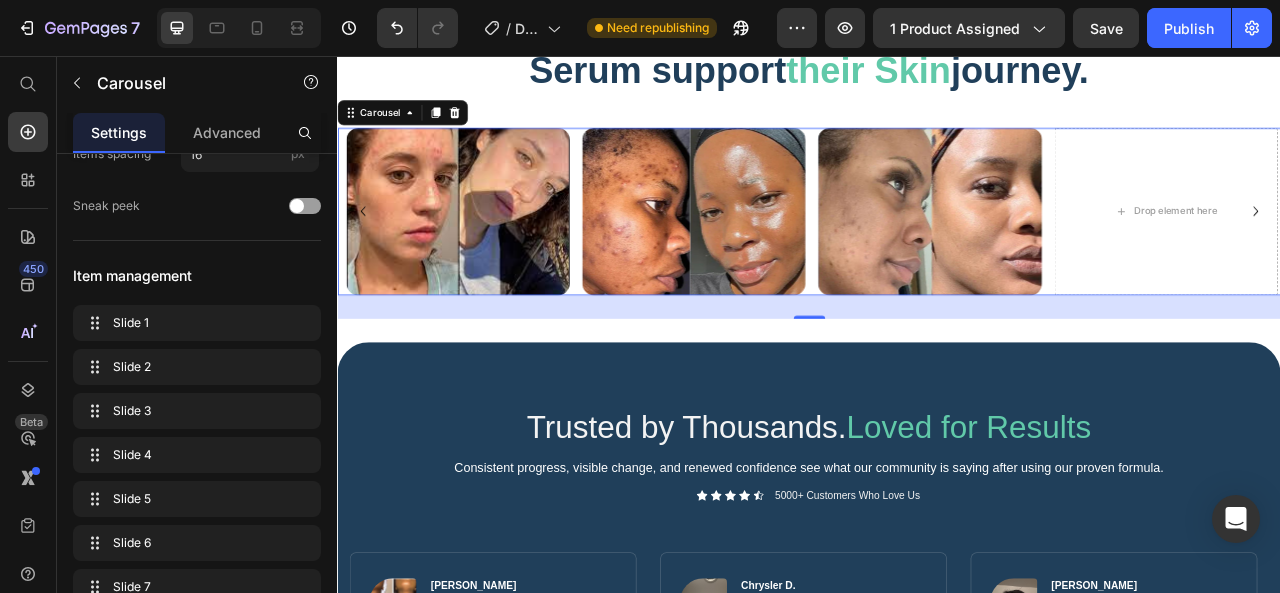 click 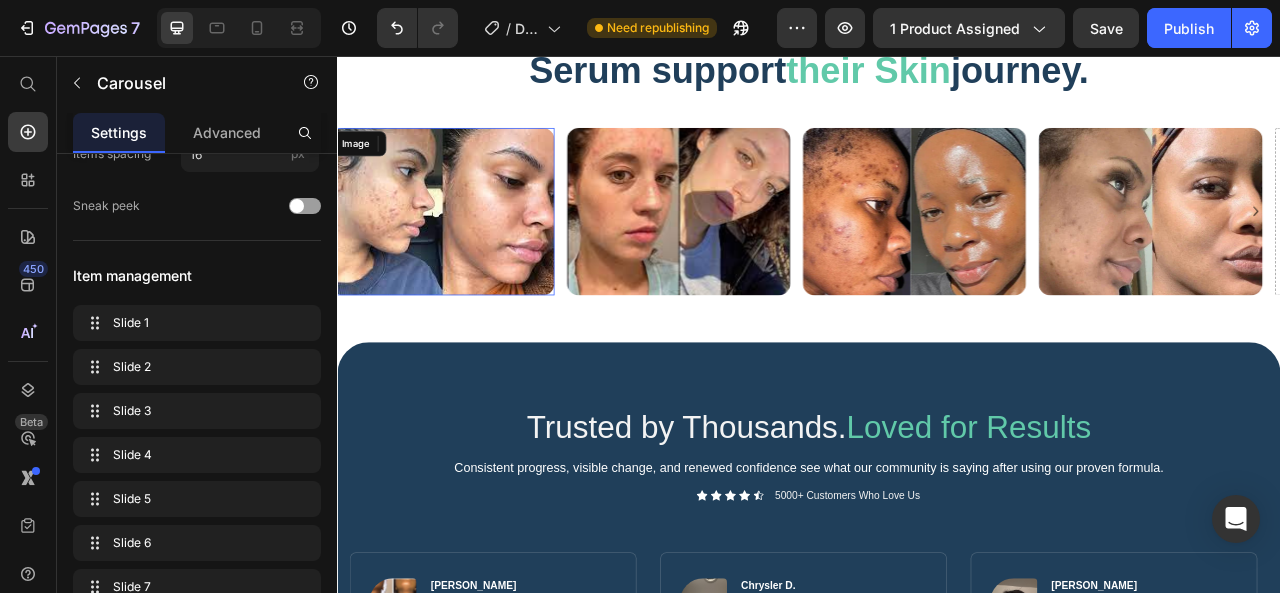 click at bounding box center [471, 253] 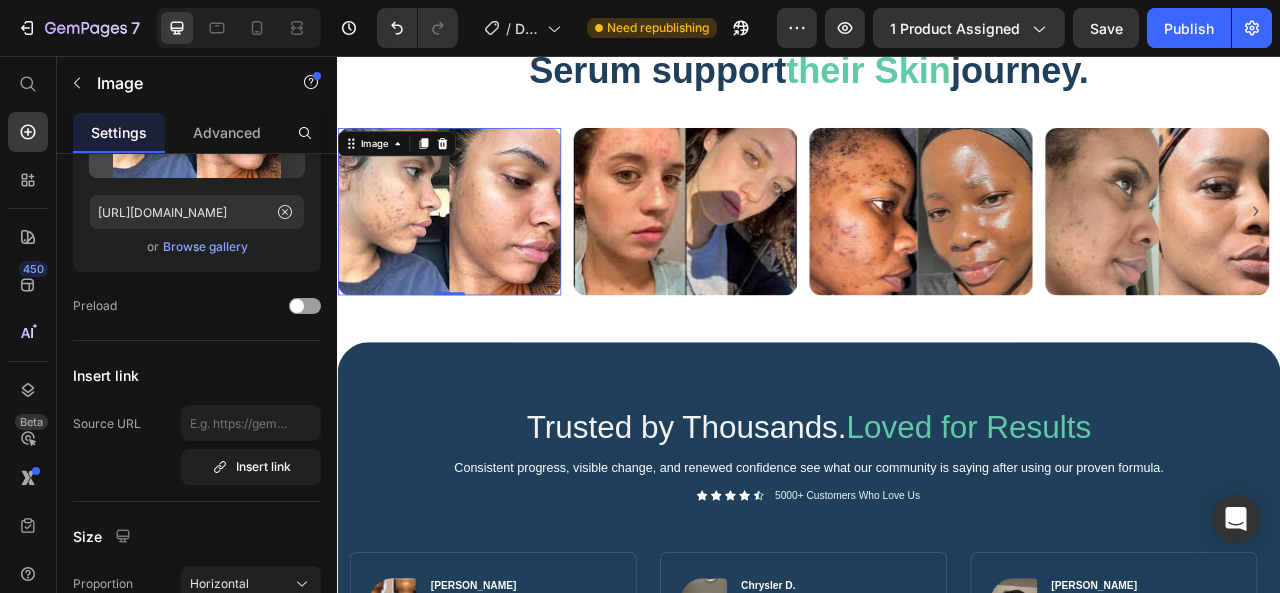 scroll, scrollTop: 0, scrollLeft: 0, axis: both 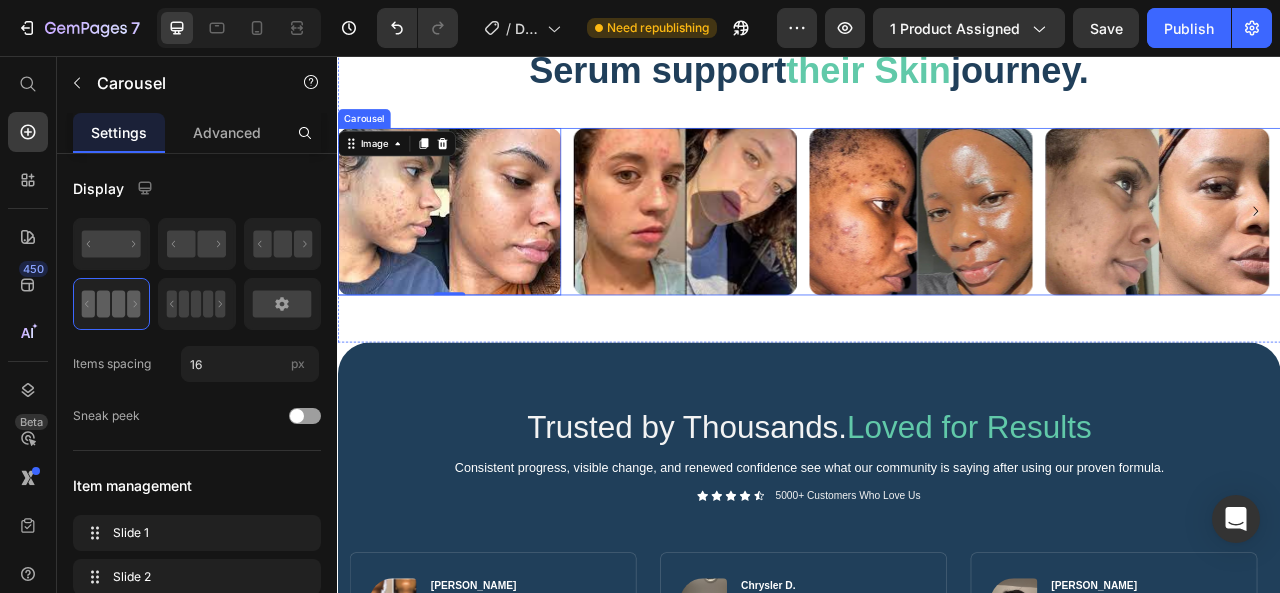 click on "Image   0 Image Image Image
Drop element here Image Image" at bounding box center (937, 253) 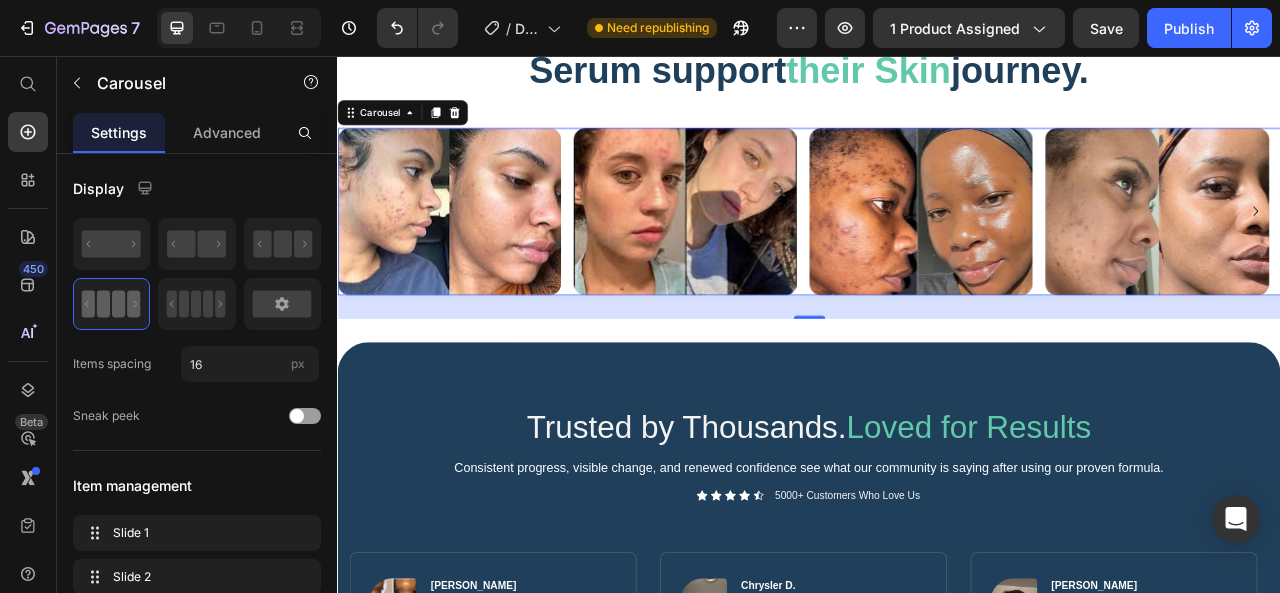 click 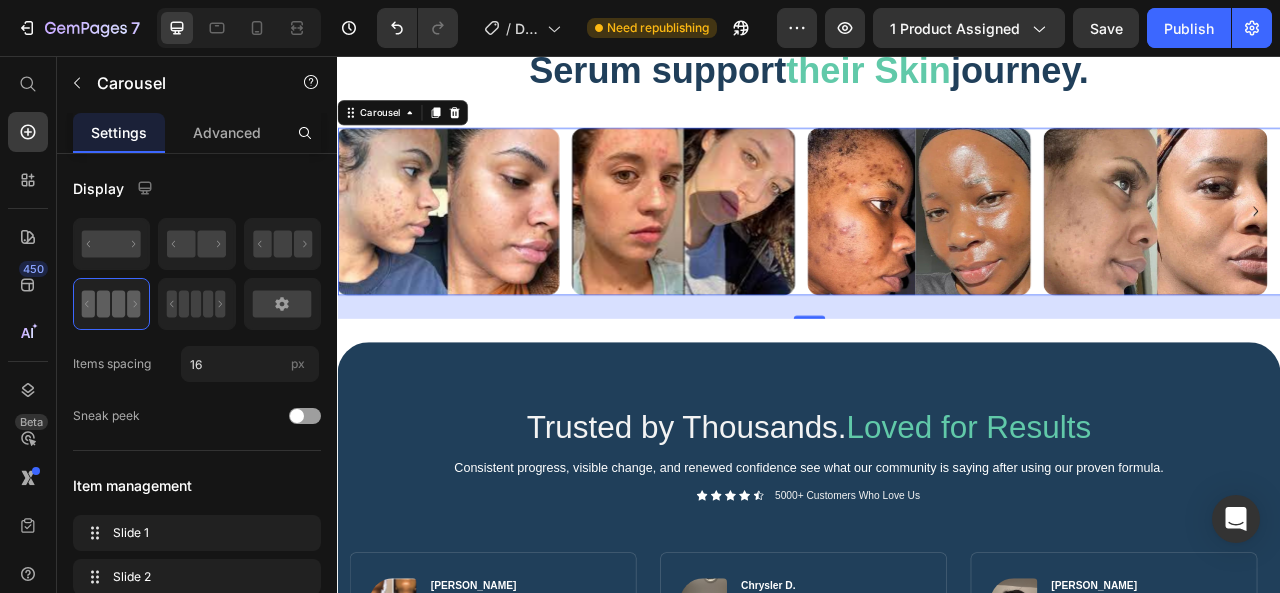click 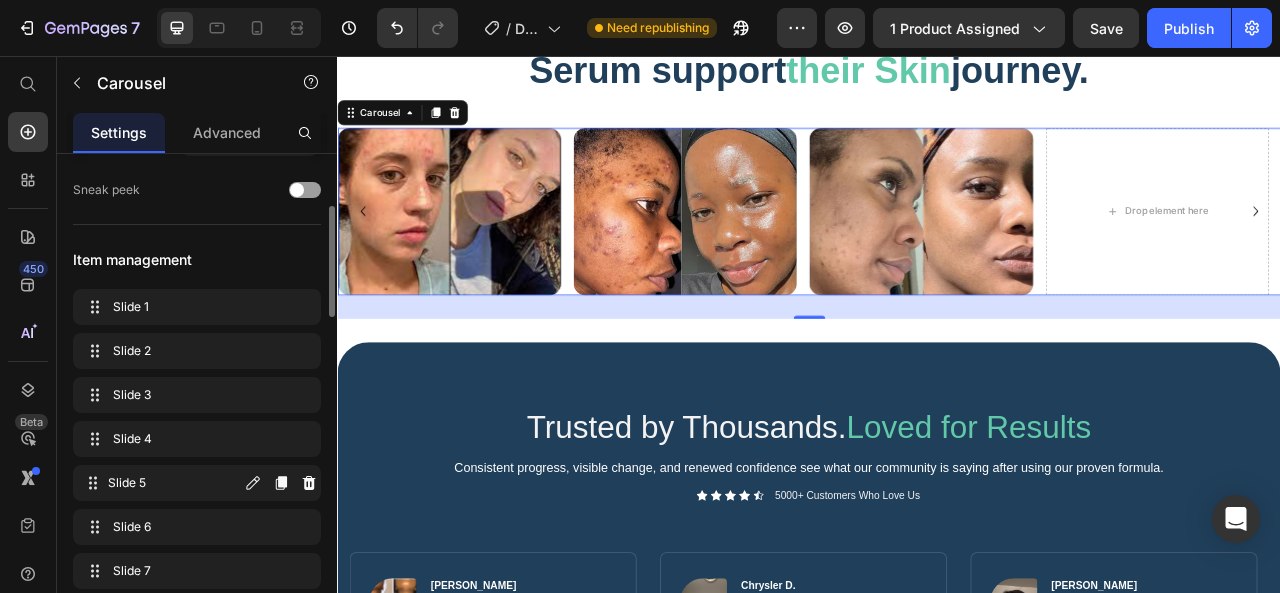 scroll, scrollTop: 226, scrollLeft: 0, axis: vertical 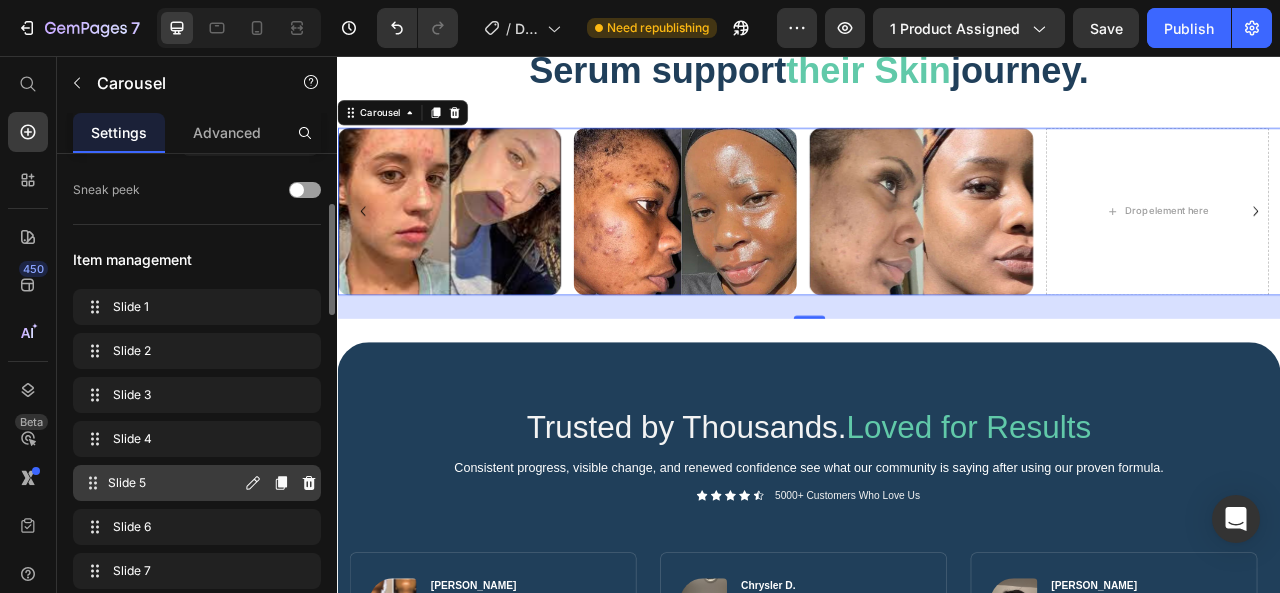 click 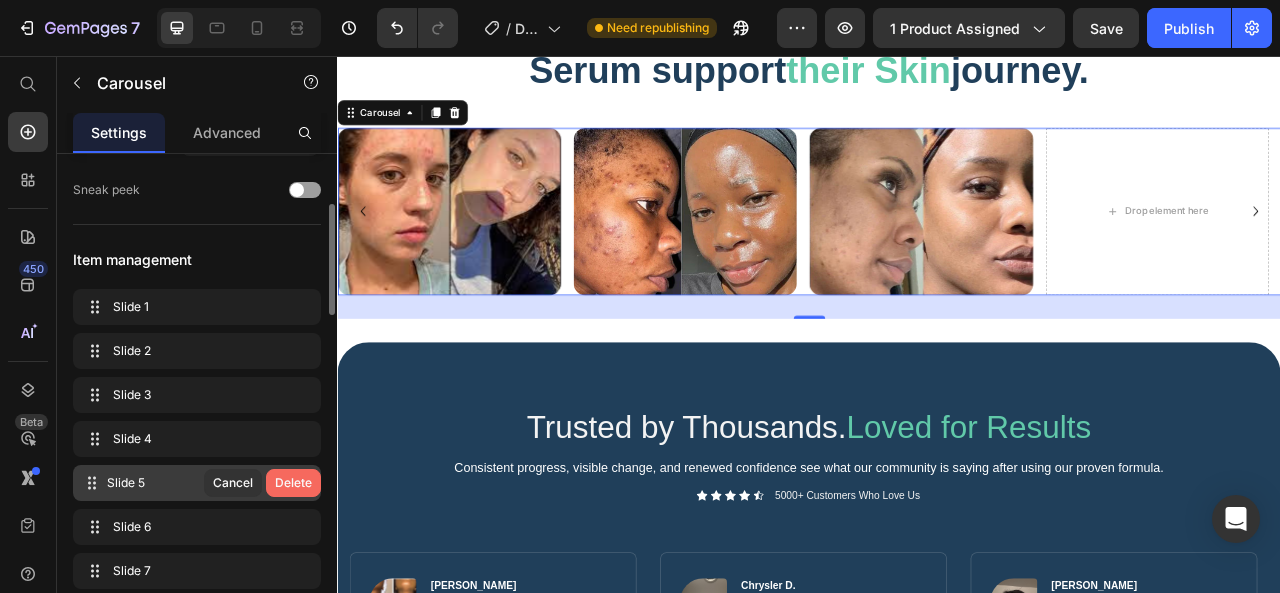 click on "Delete" at bounding box center (293, 483) 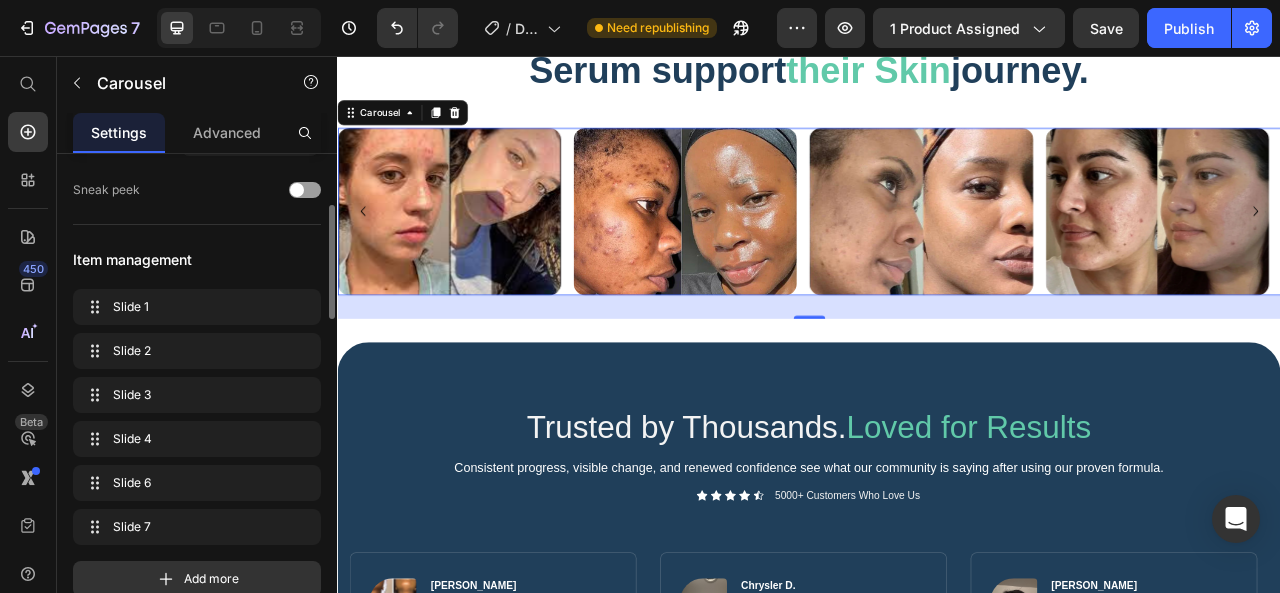 click 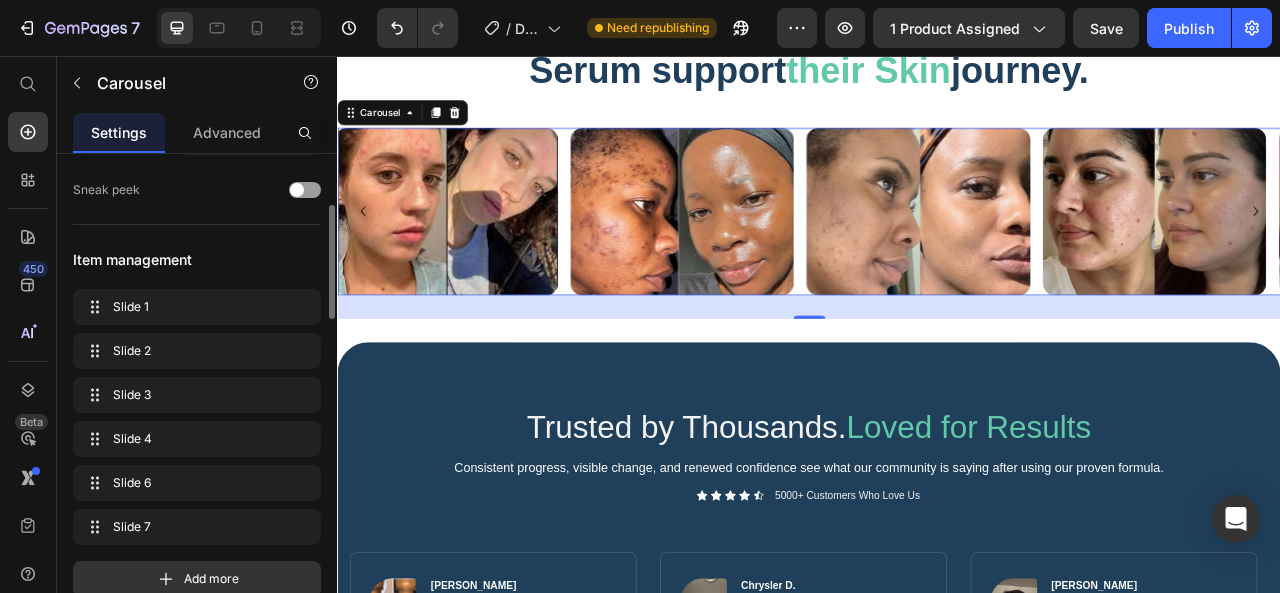 click 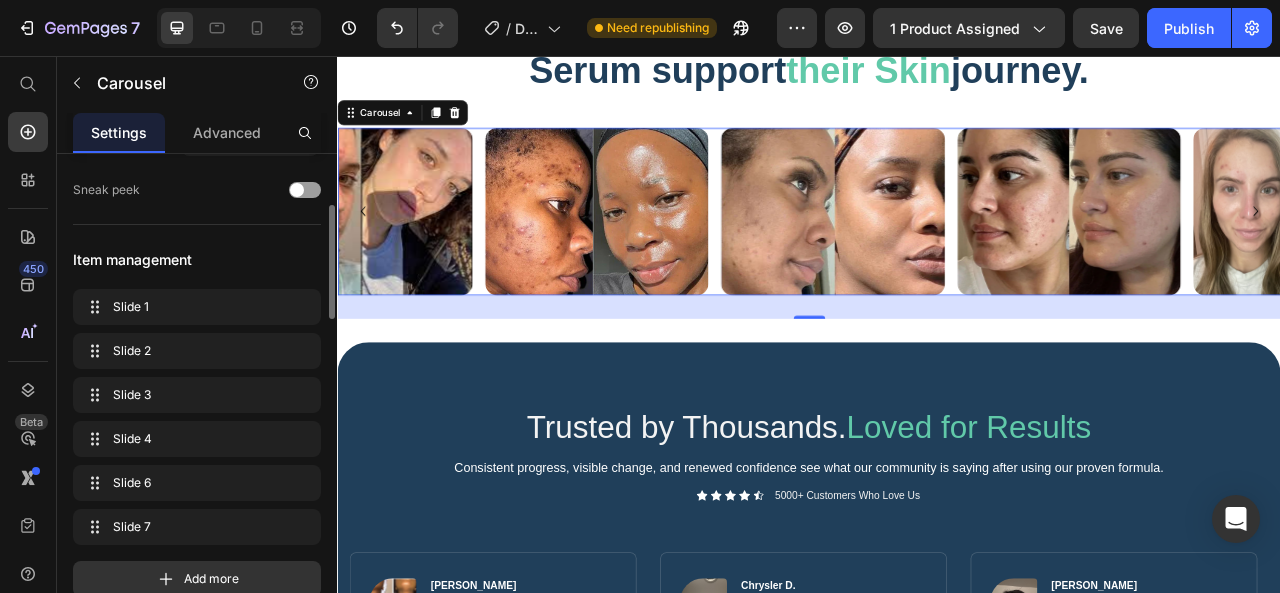 click 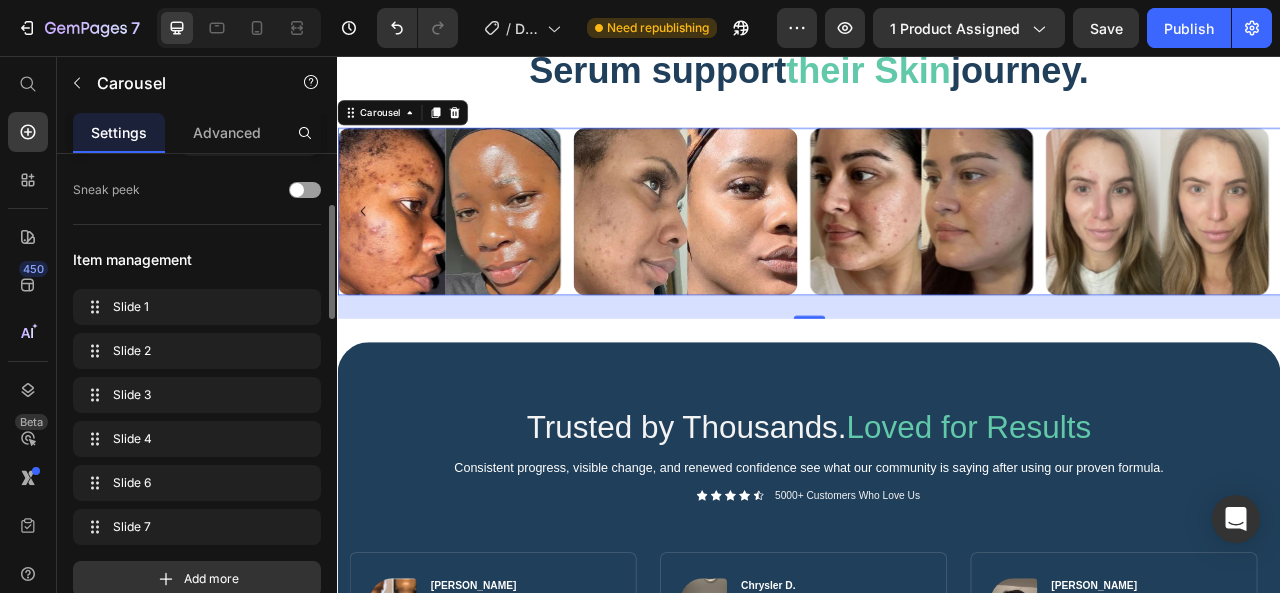 click on "Image Image Image Image Image Image" at bounding box center (937, 253) 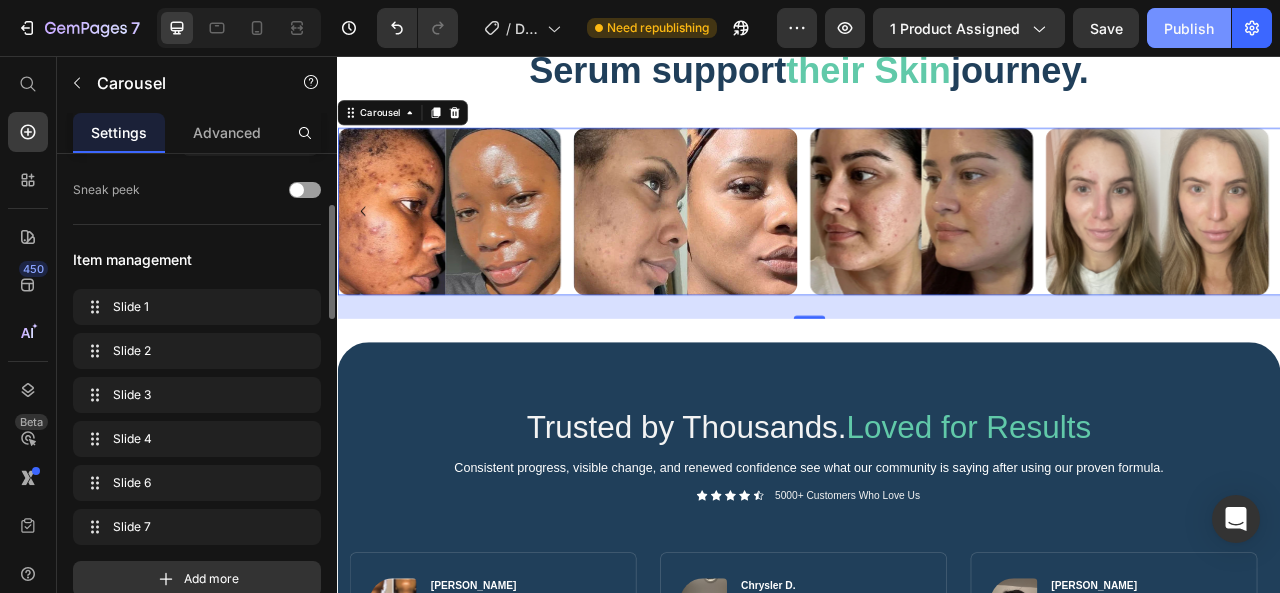click on "Publish" at bounding box center [1189, 28] 